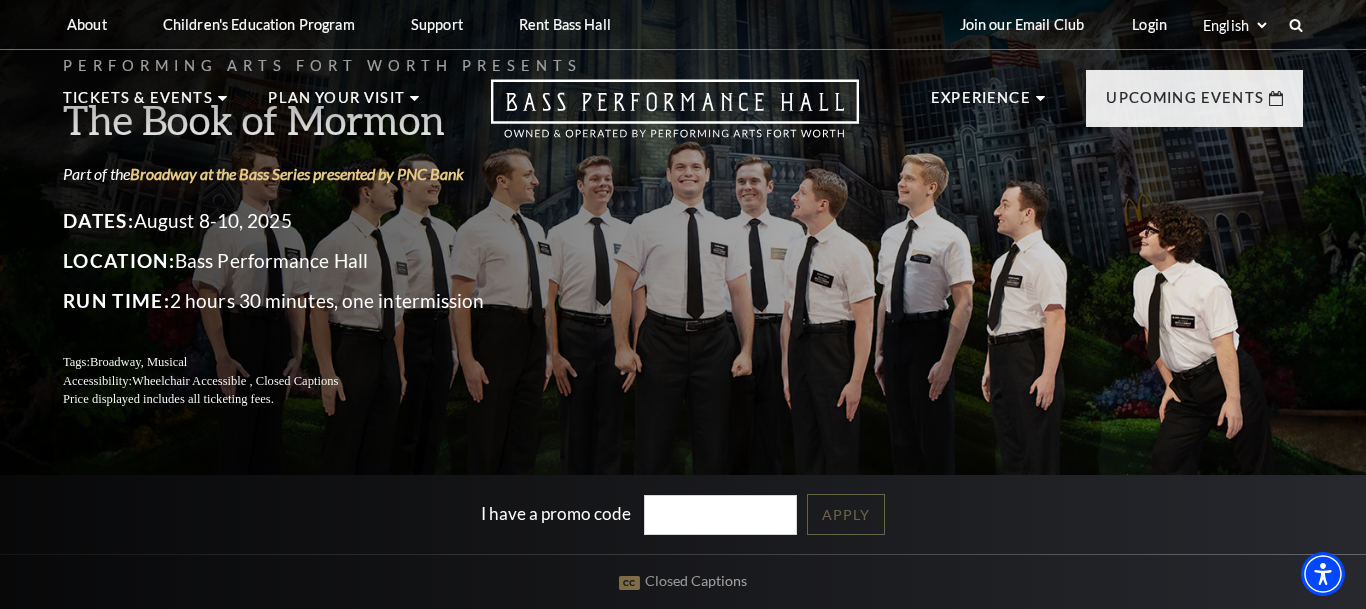 scroll, scrollTop: 0, scrollLeft: 0, axis: both 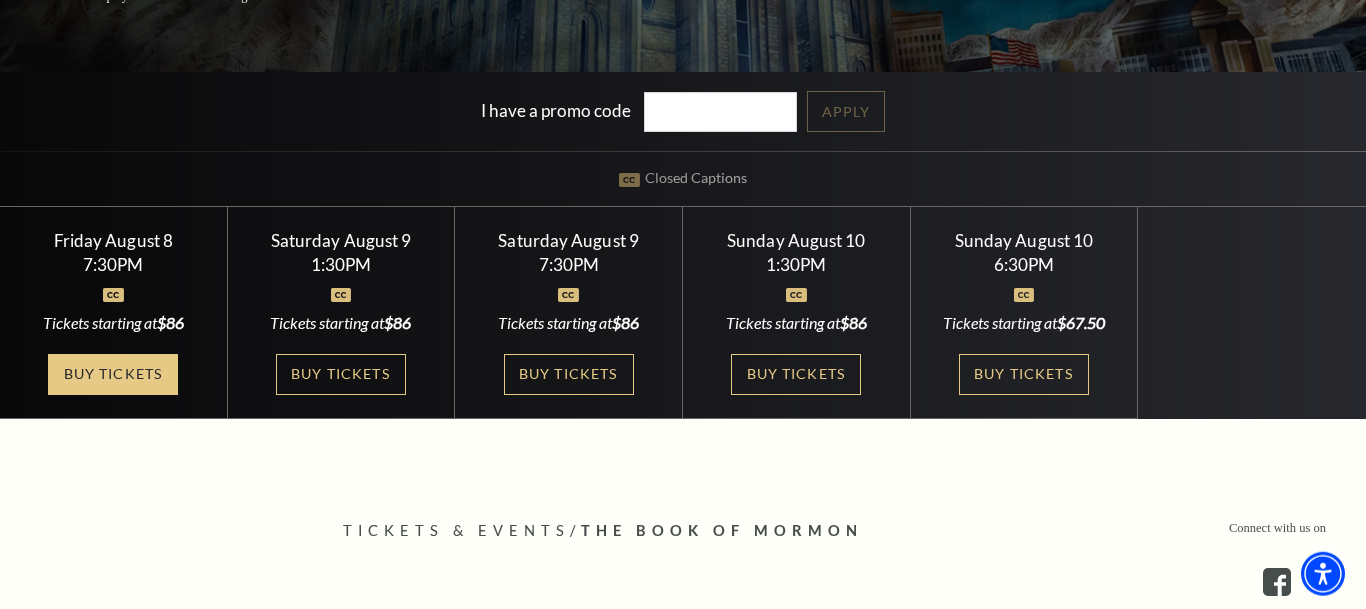 click on "Buy Tickets" at bounding box center [113, 374] 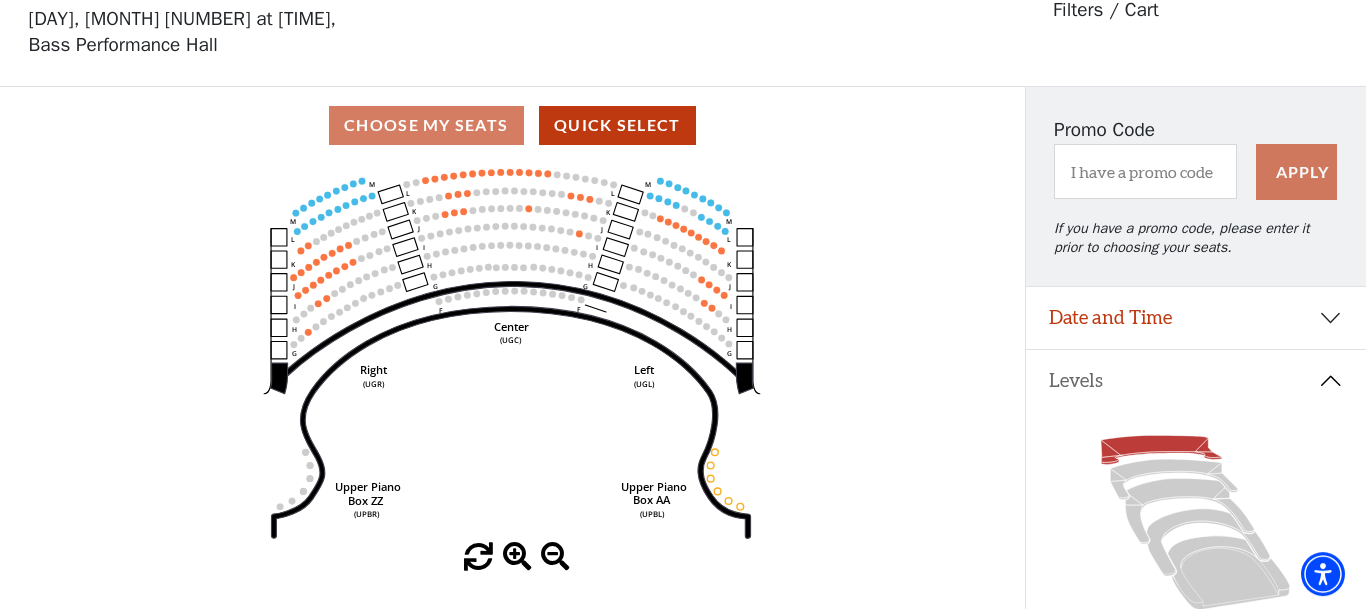 scroll, scrollTop: 93, scrollLeft: 0, axis: vertical 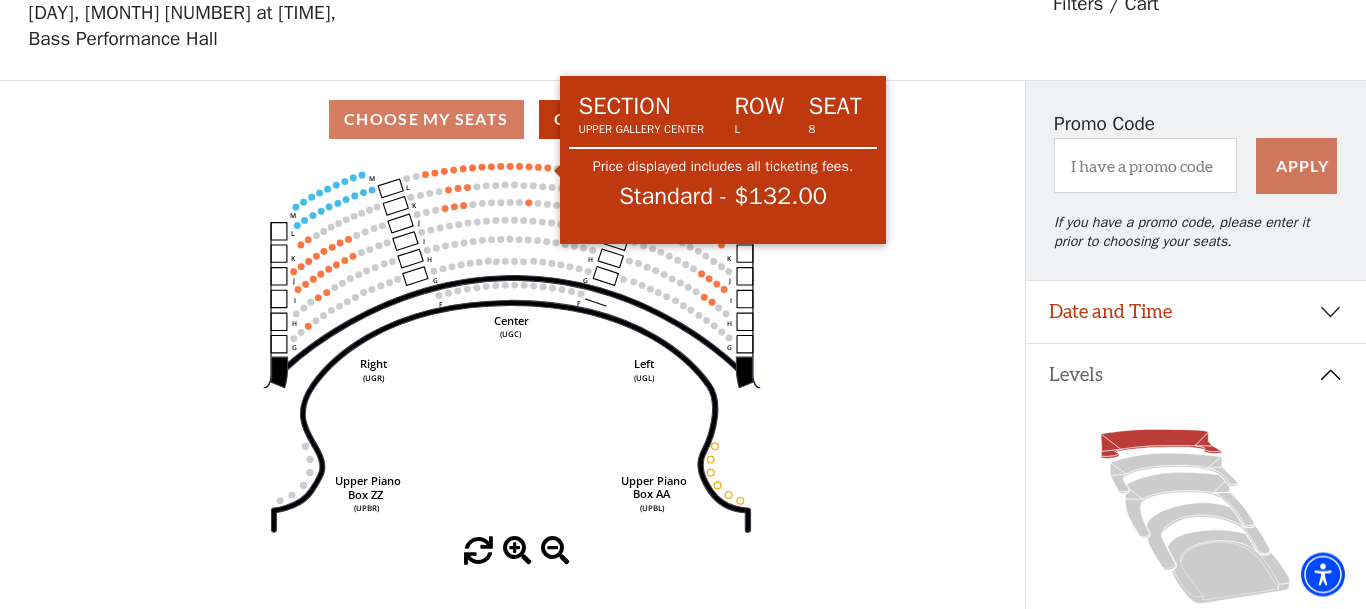 click 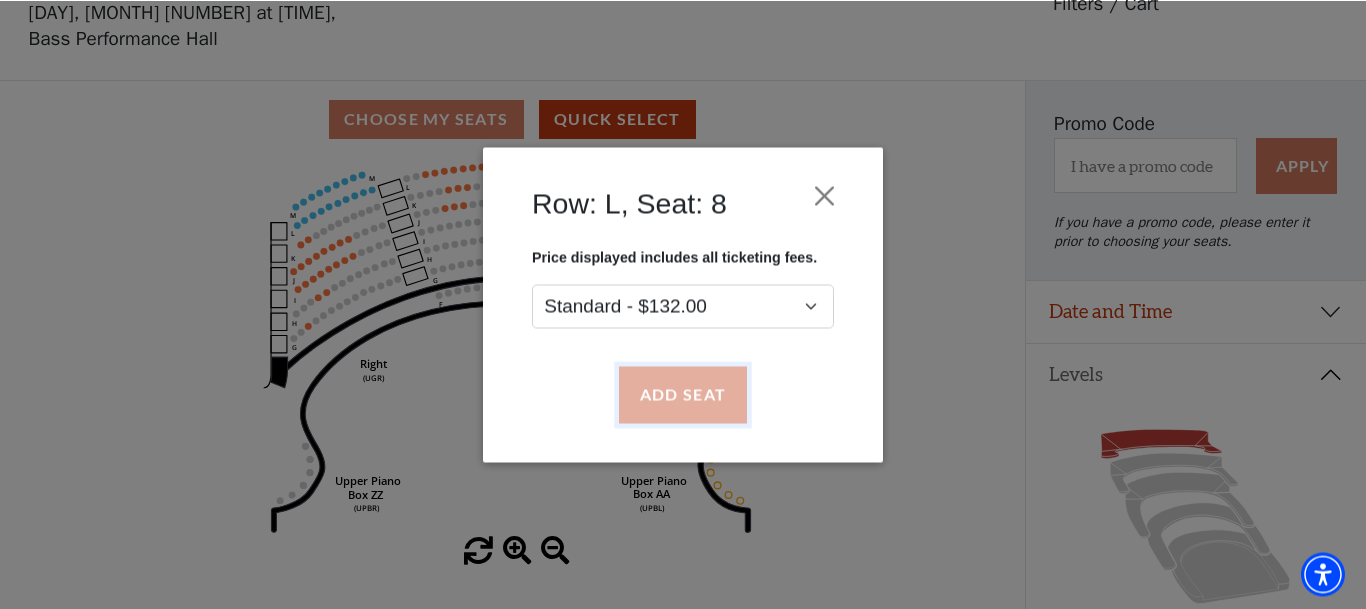 click on "Add Seat" at bounding box center [683, 395] 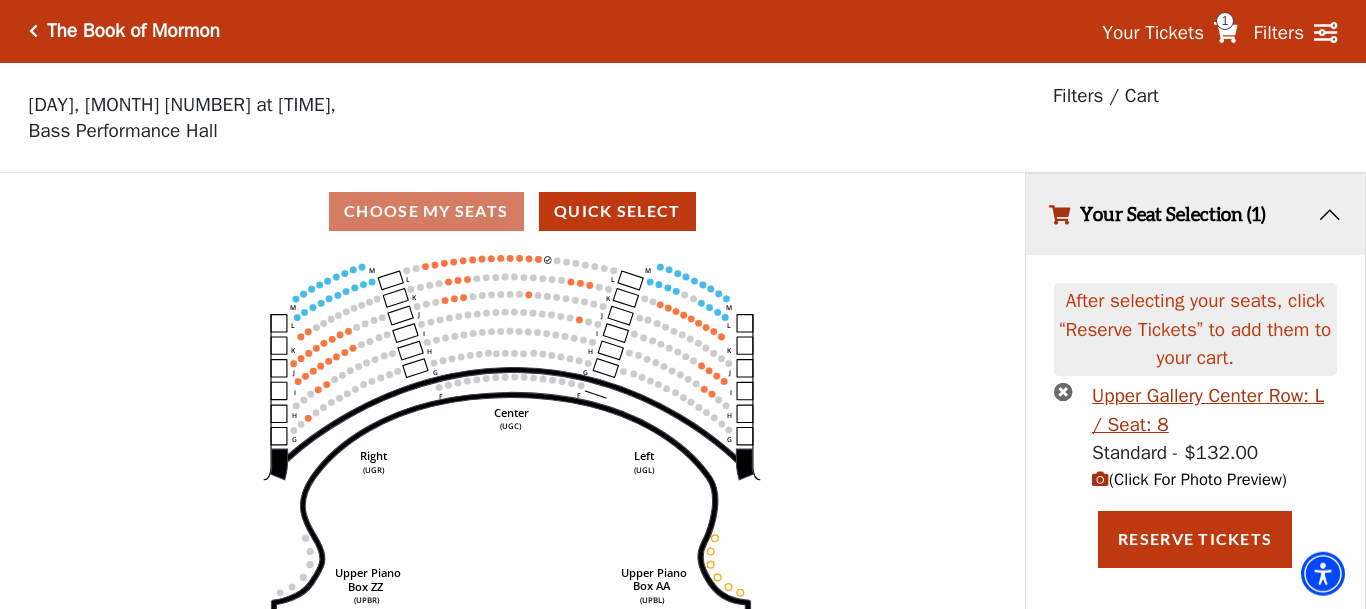 scroll, scrollTop: 0, scrollLeft: 0, axis: both 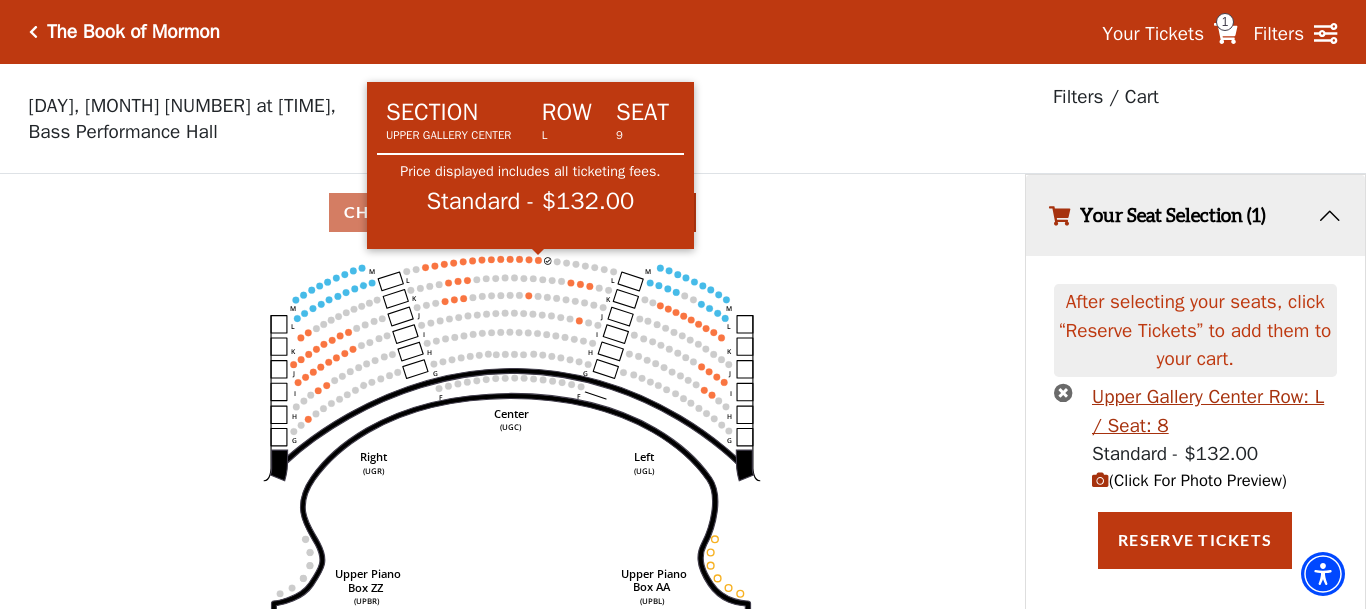 click 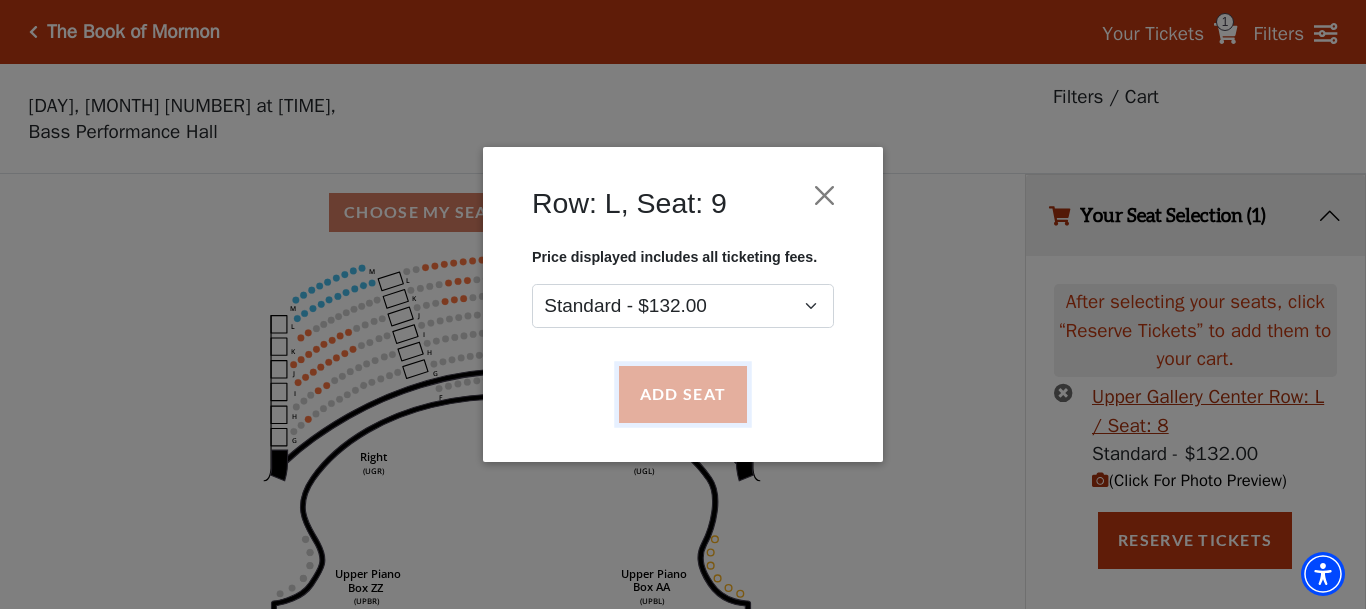 click on "Add Seat" at bounding box center [683, 395] 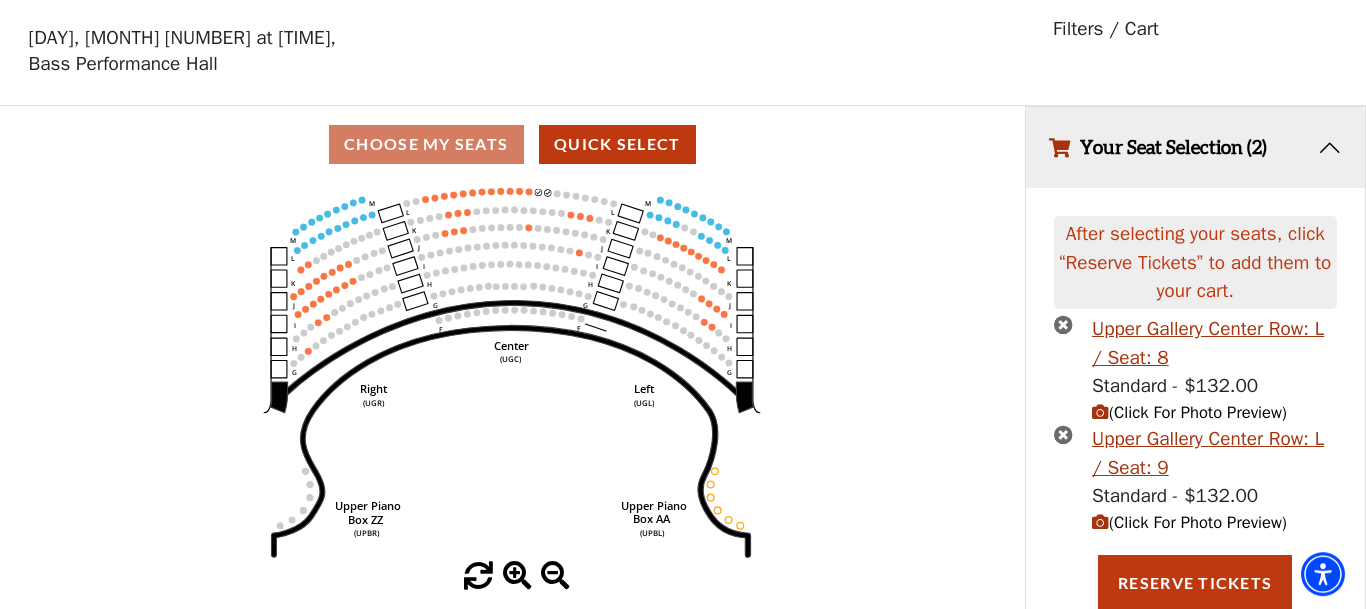 scroll, scrollTop: 70, scrollLeft: 0, axis: vertical 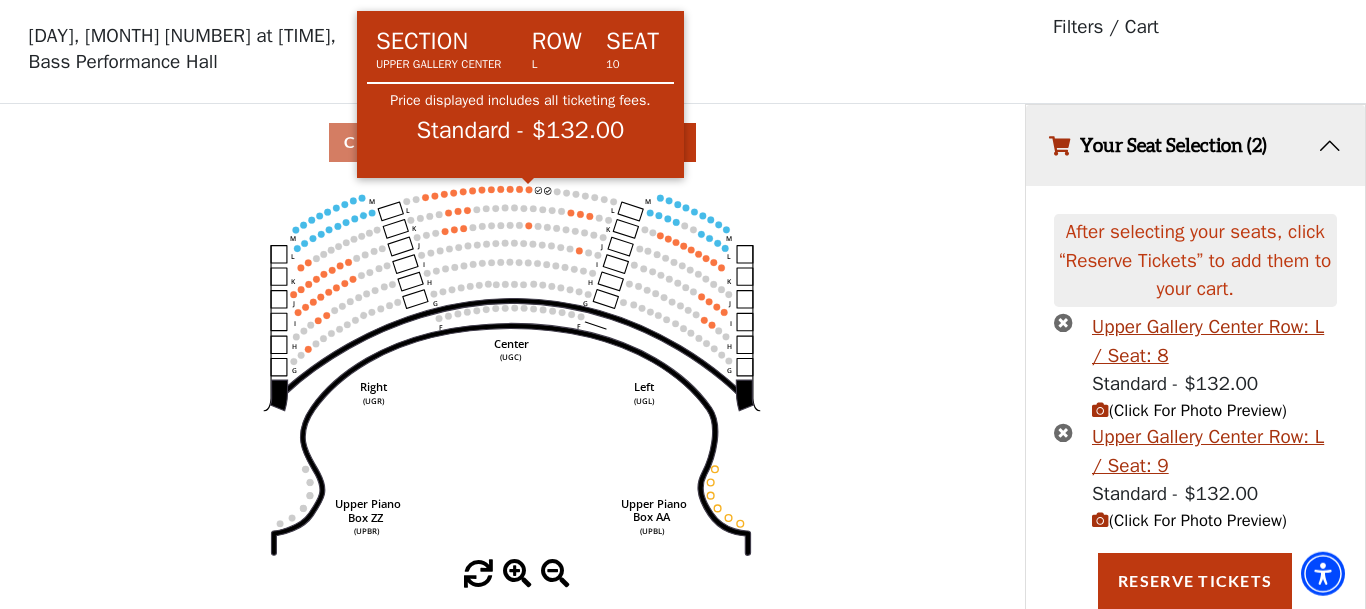 click 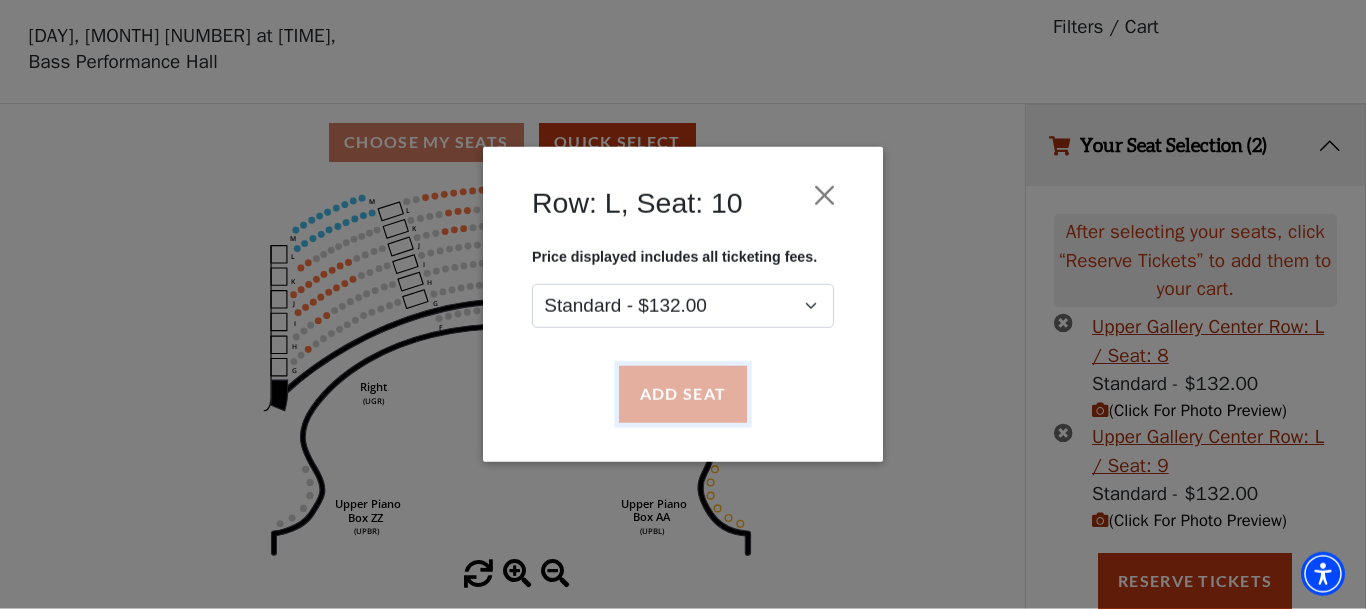 click on "Add Seat" at bounding box center (683, 395) 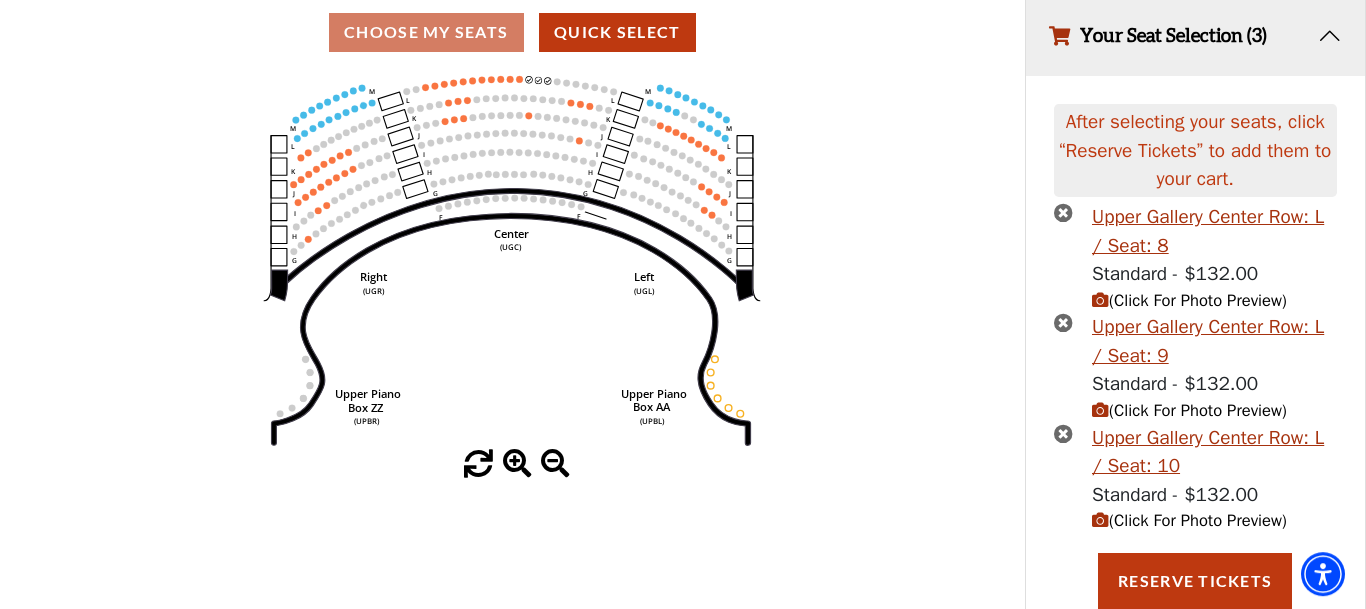 scroll, scrollTop: 181, scrollLeft: 0, axis: vertical 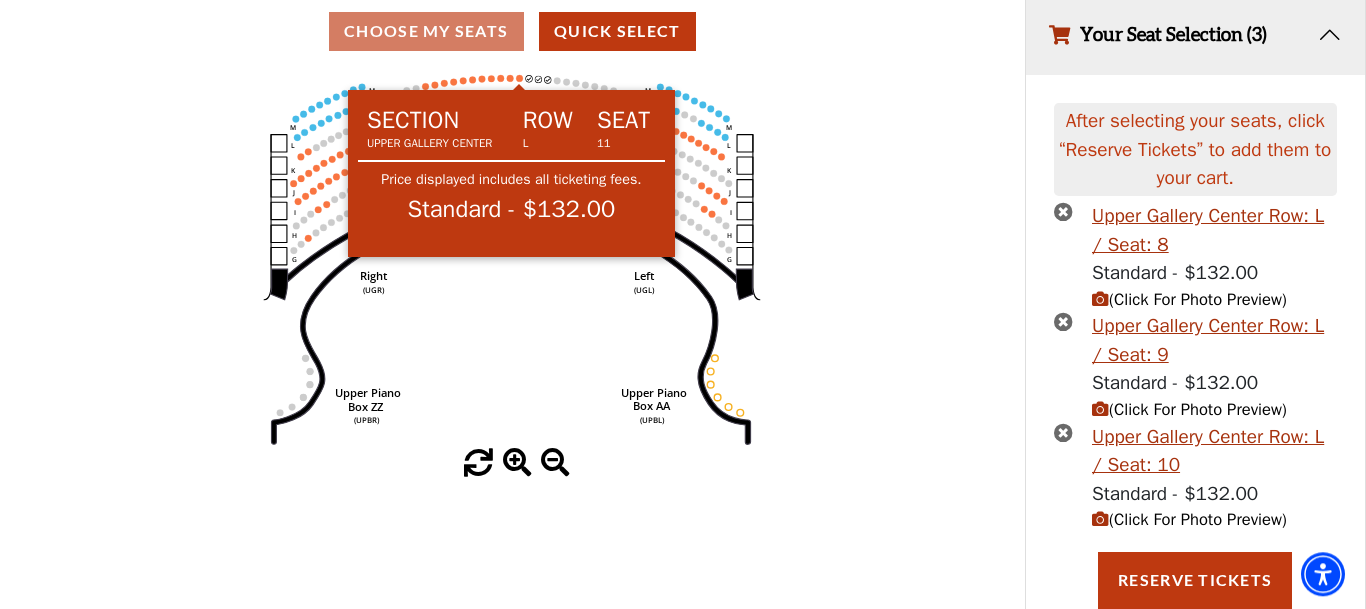 click 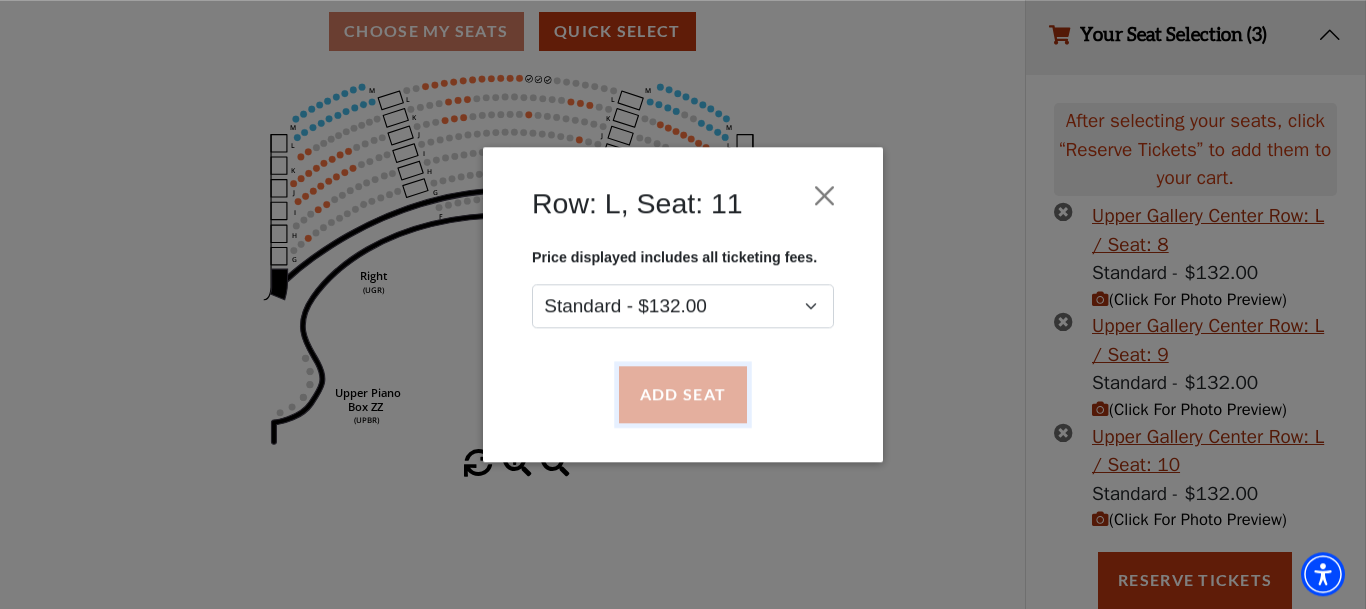 click on "Add Seat" at bounding box center [683, 395] 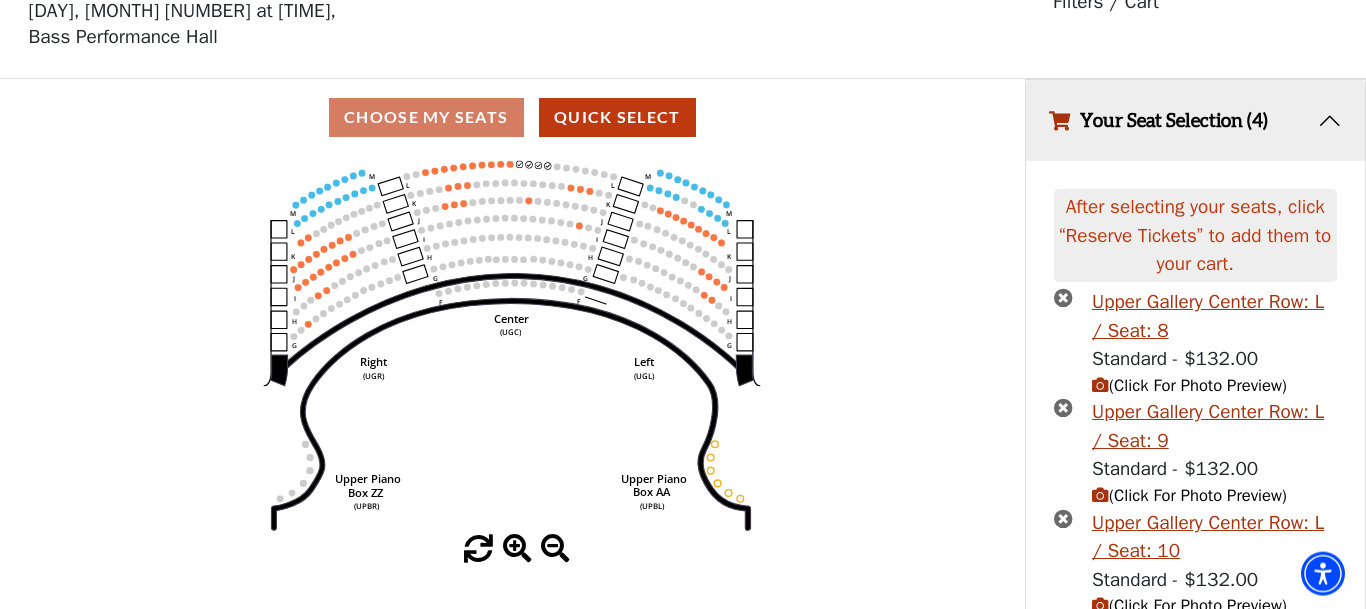 scroll, scrollTop: 12, scrollLeft: 0, axis: vertical 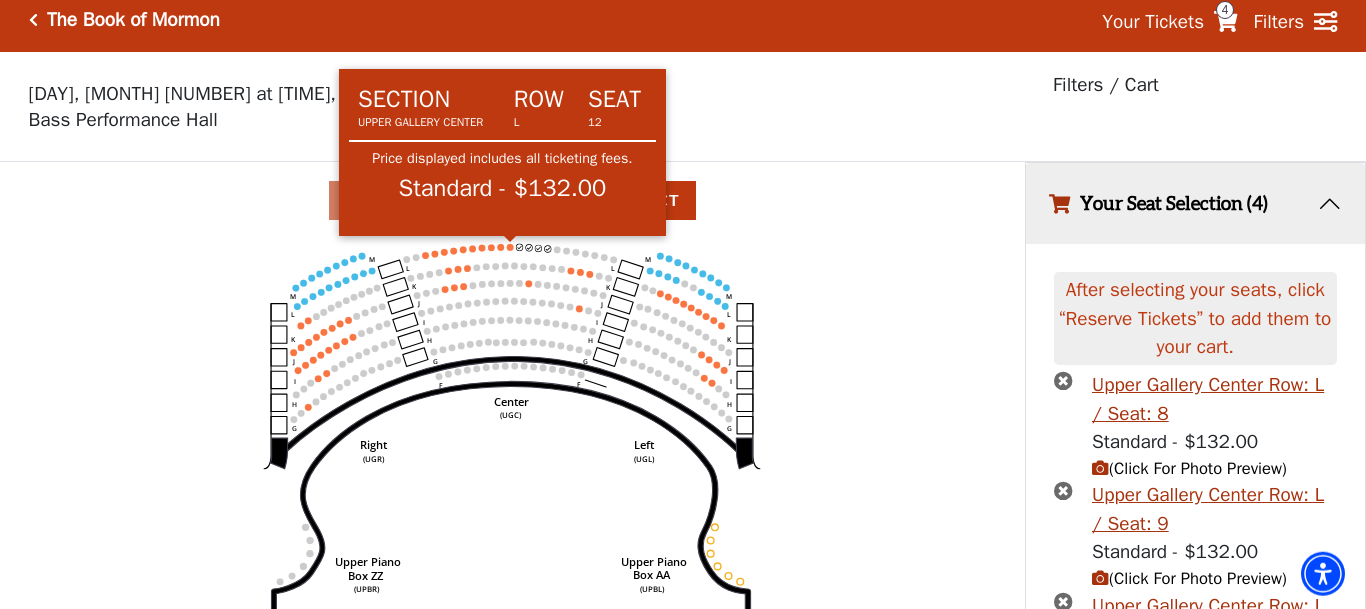 click 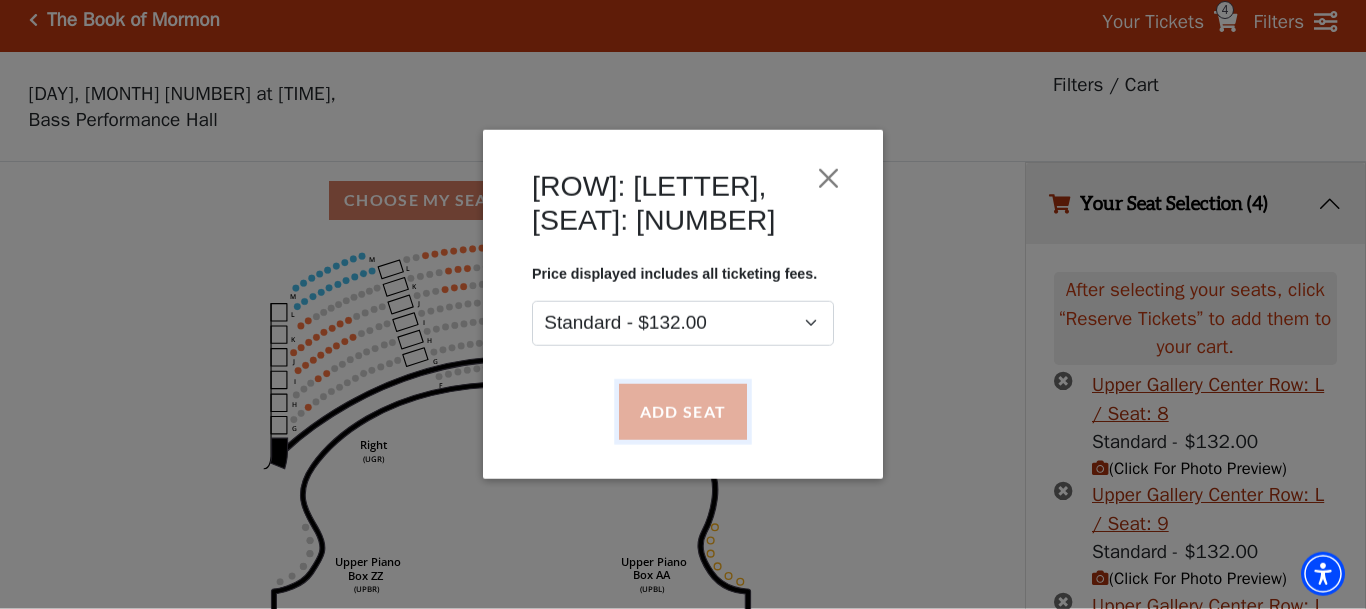 click on "Add Seat" at bounding box center [683, 412] 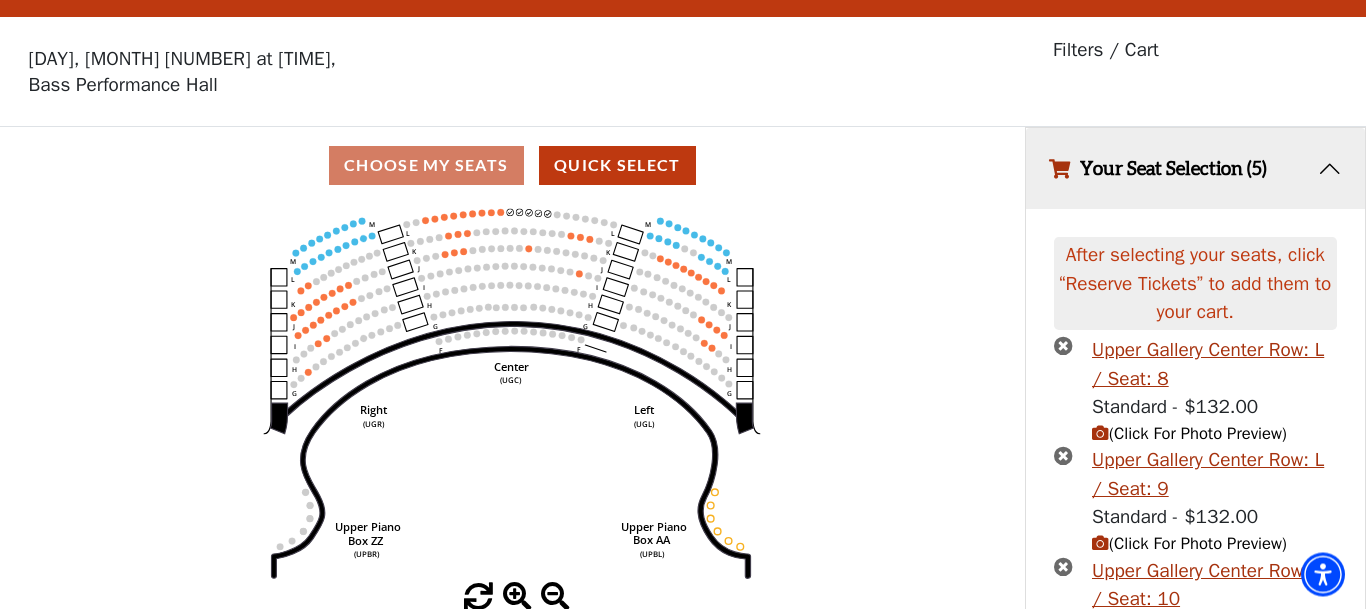 scroll, scrollTop: 34, scrollLeft: 0, axis: vertical 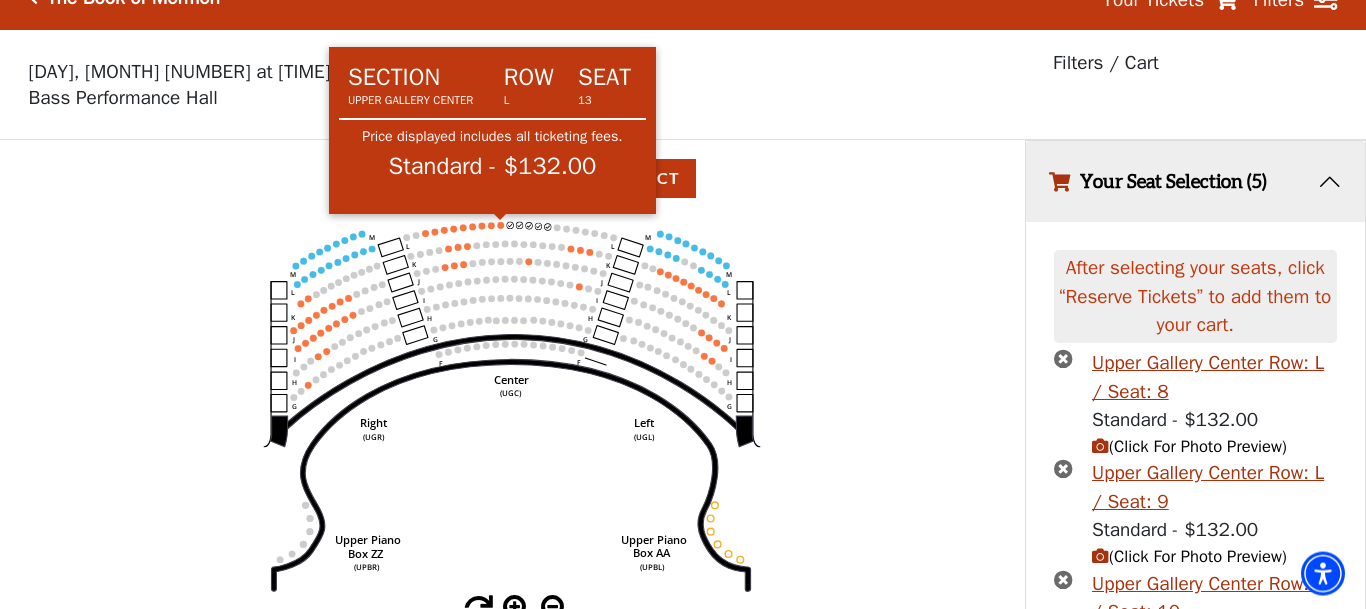 click 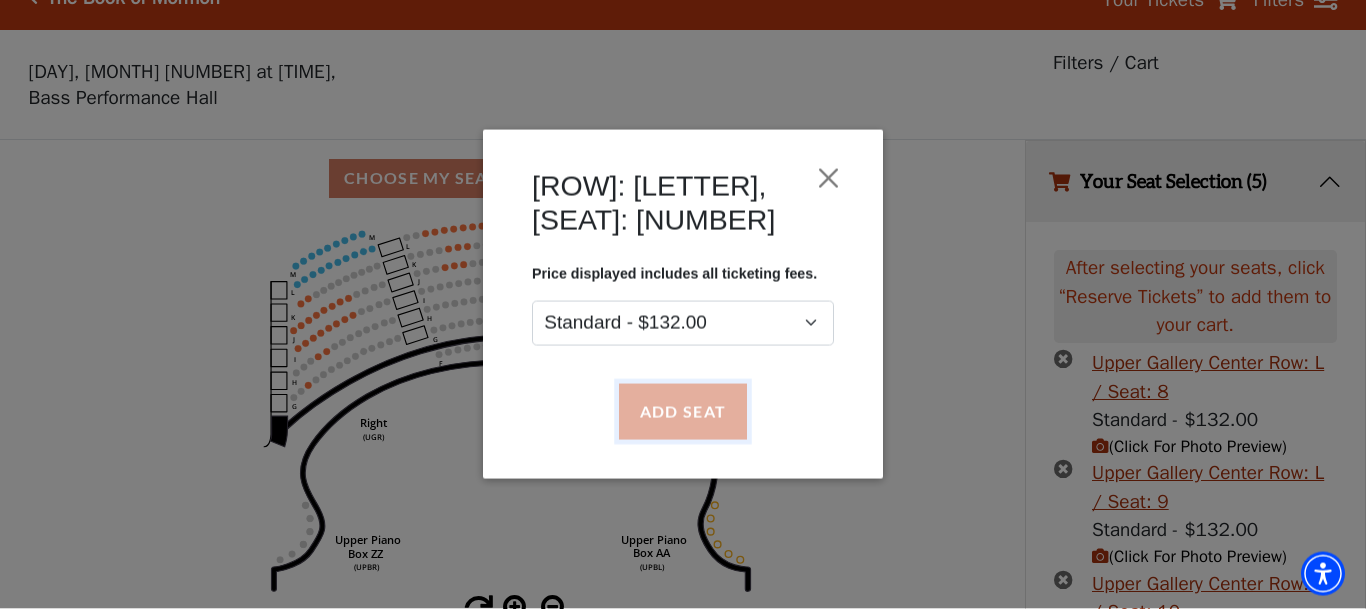 click on "Add Seat" at bounding box center (683, 412) 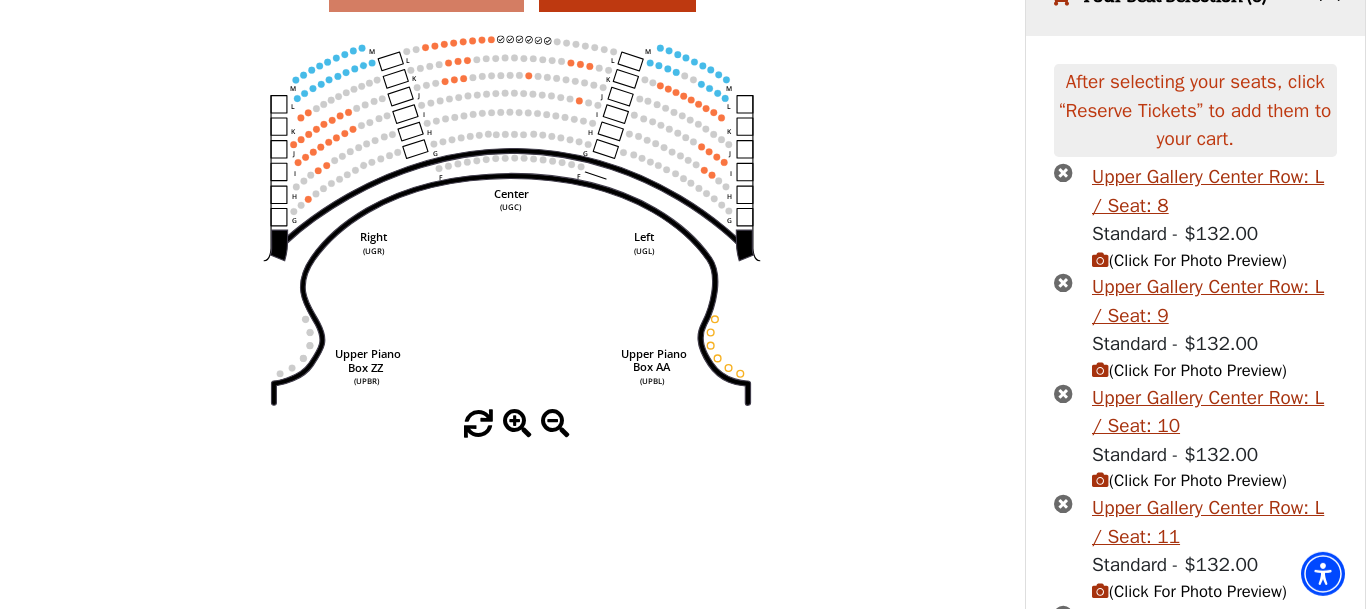scroll, scrollTop: 96, scrollLeft: 0, axis: vertical 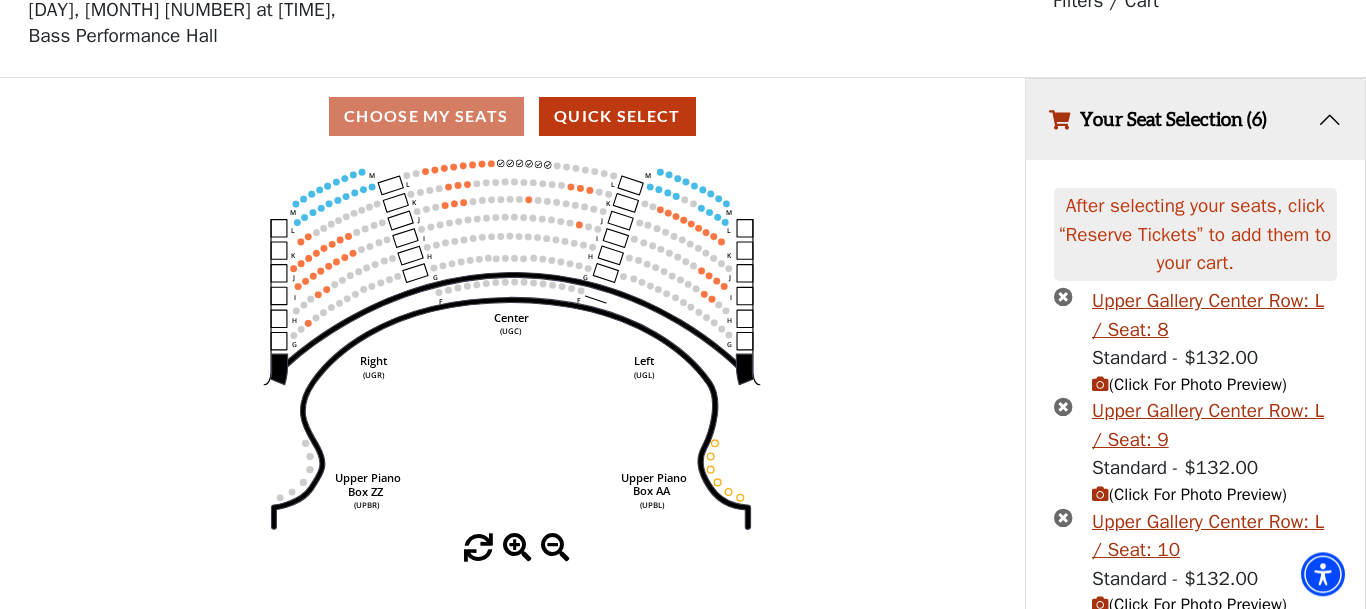click 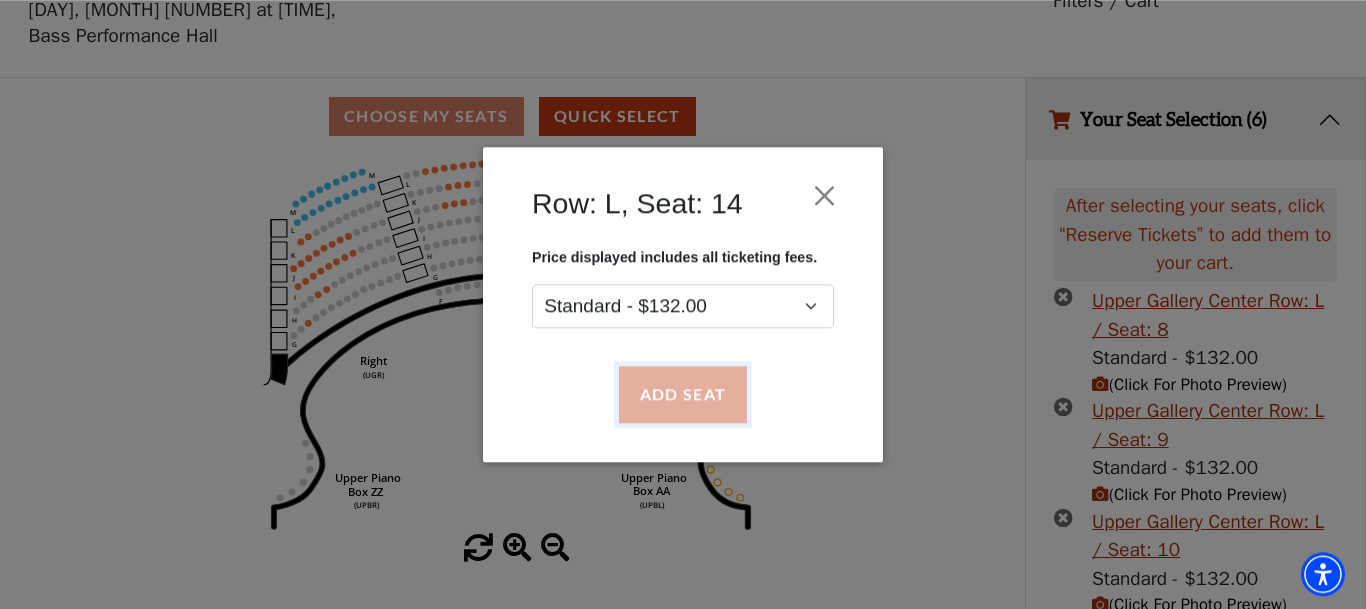 click on "Add Seat" at bounding box center (683, 395) 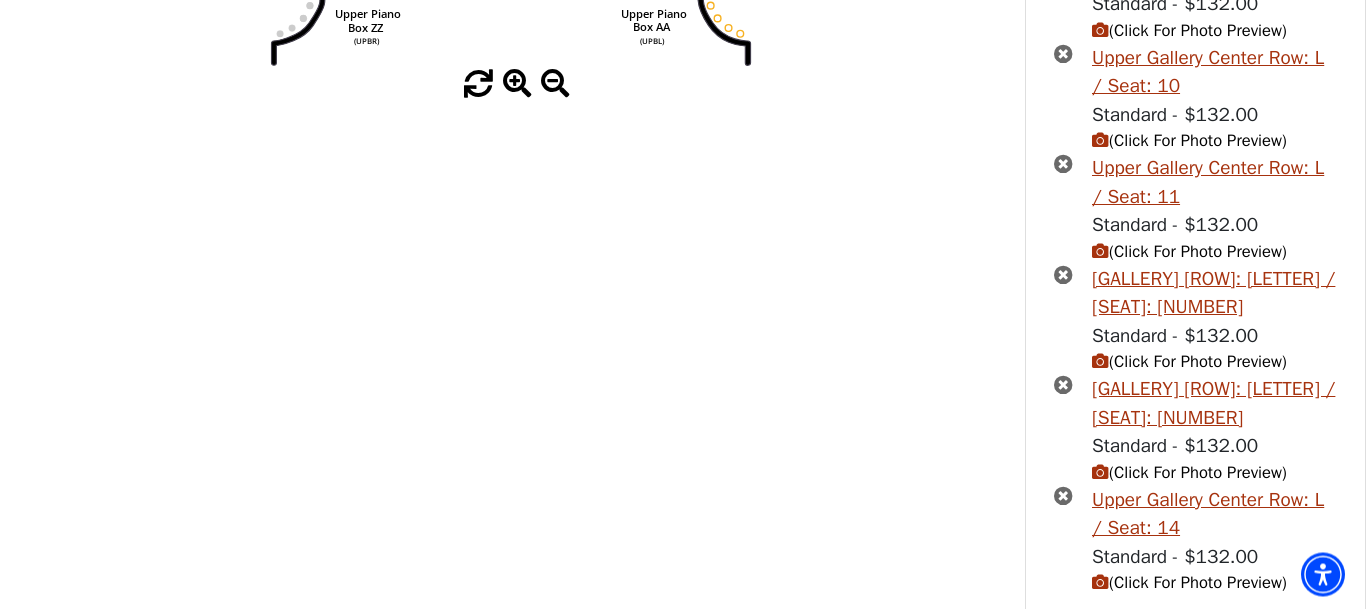 scroll, scrollTop: 0, scrollLeft: 0, axis: both 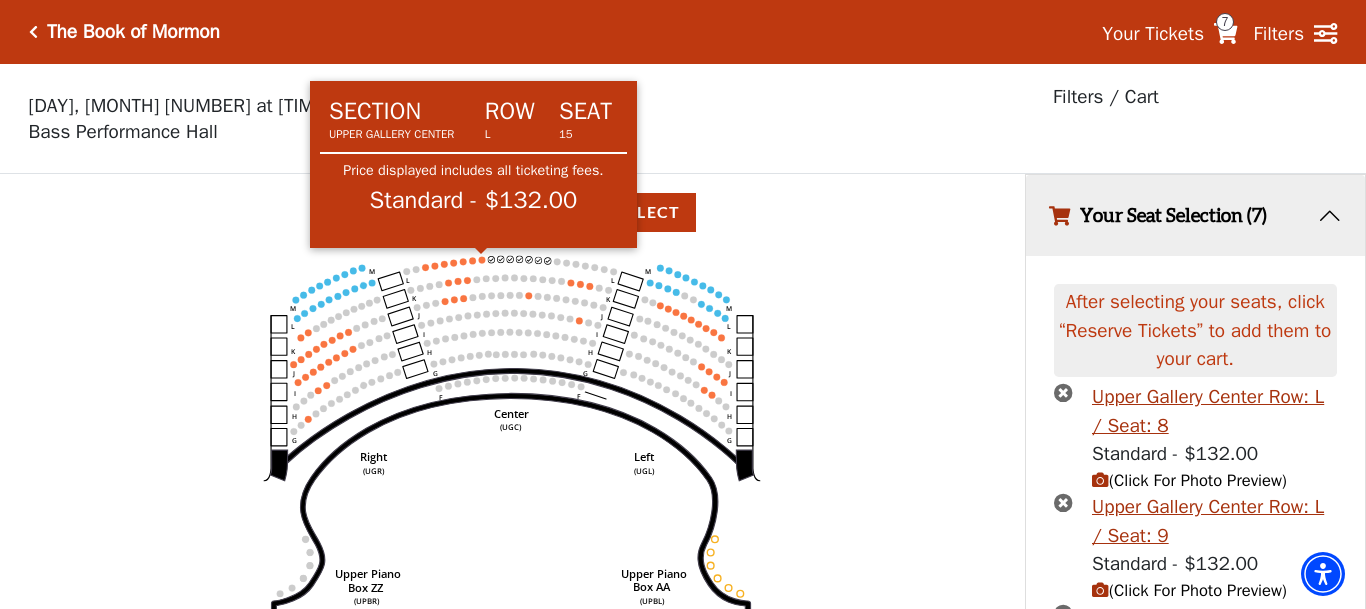 click 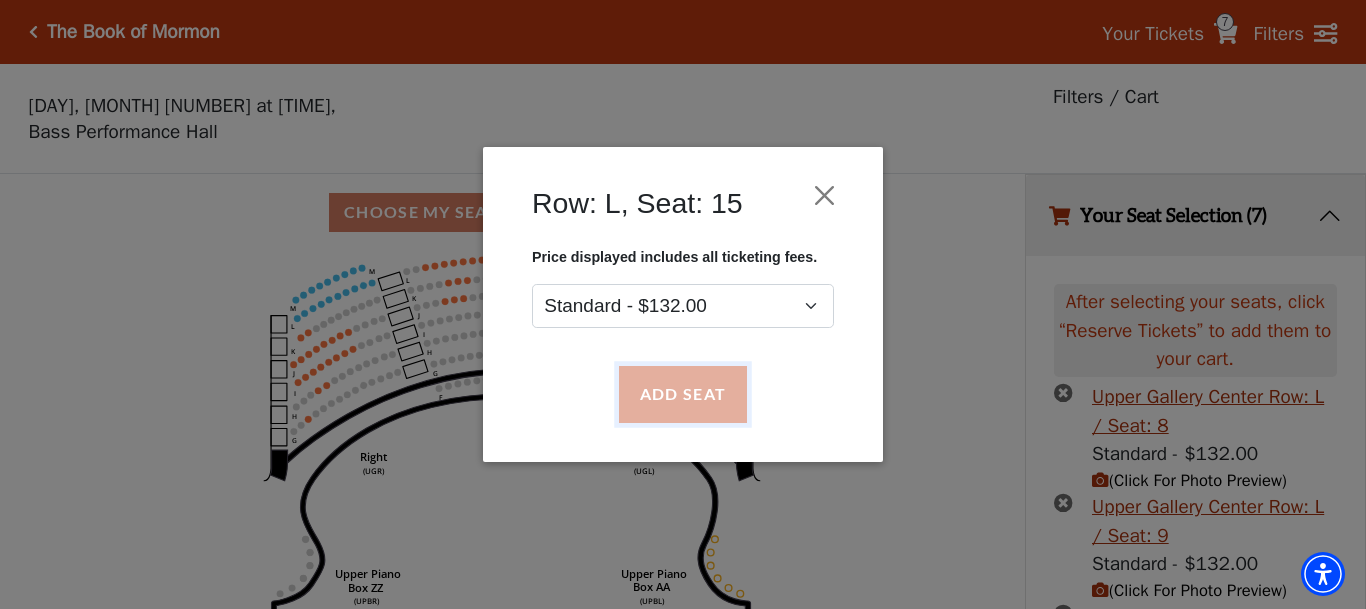 click on "Add Seat" at bounding box center (683, 395) 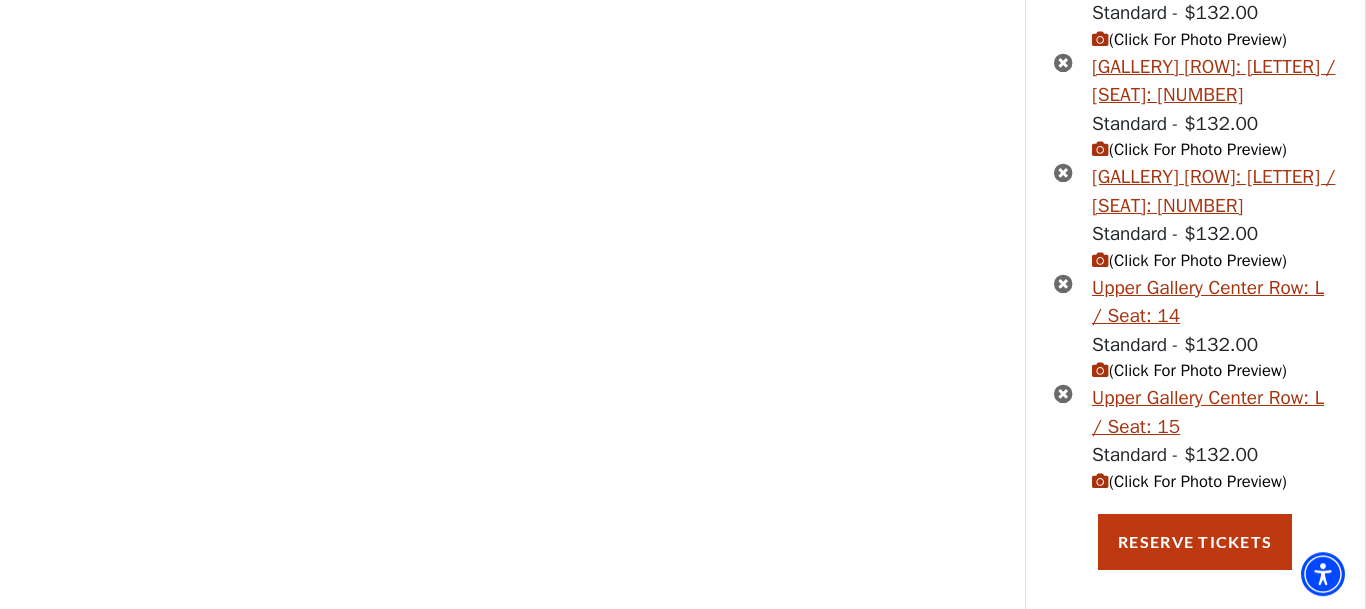 scroll, scrollTop: 781, scrollLeft: 0, axis: vertical 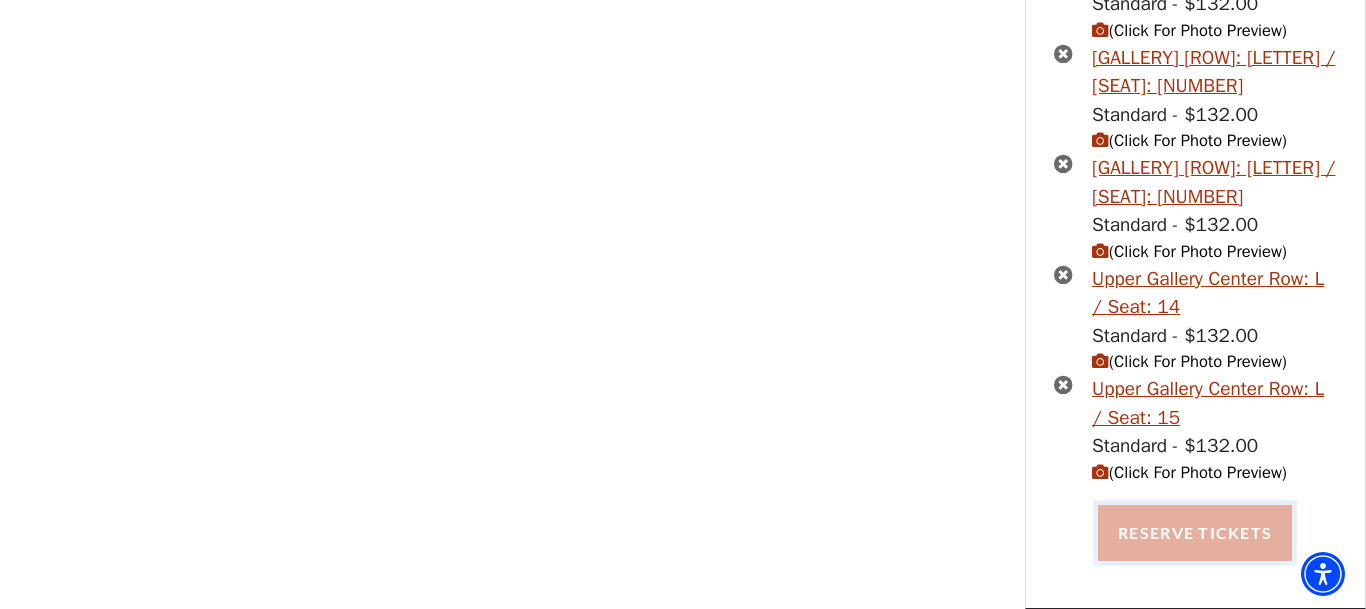 click on "Reserve Tickets" at bounding box center (1195, 533) 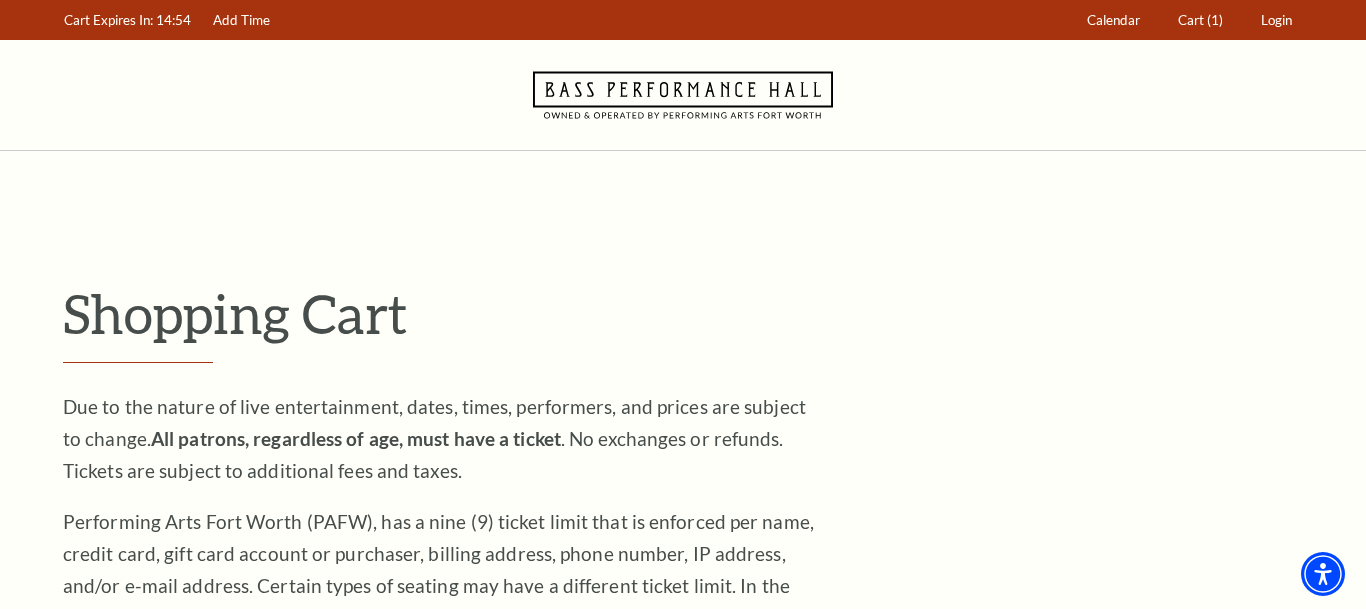 scroll, scrollTop: 2650, scrollLeft: 0, axis: vertical 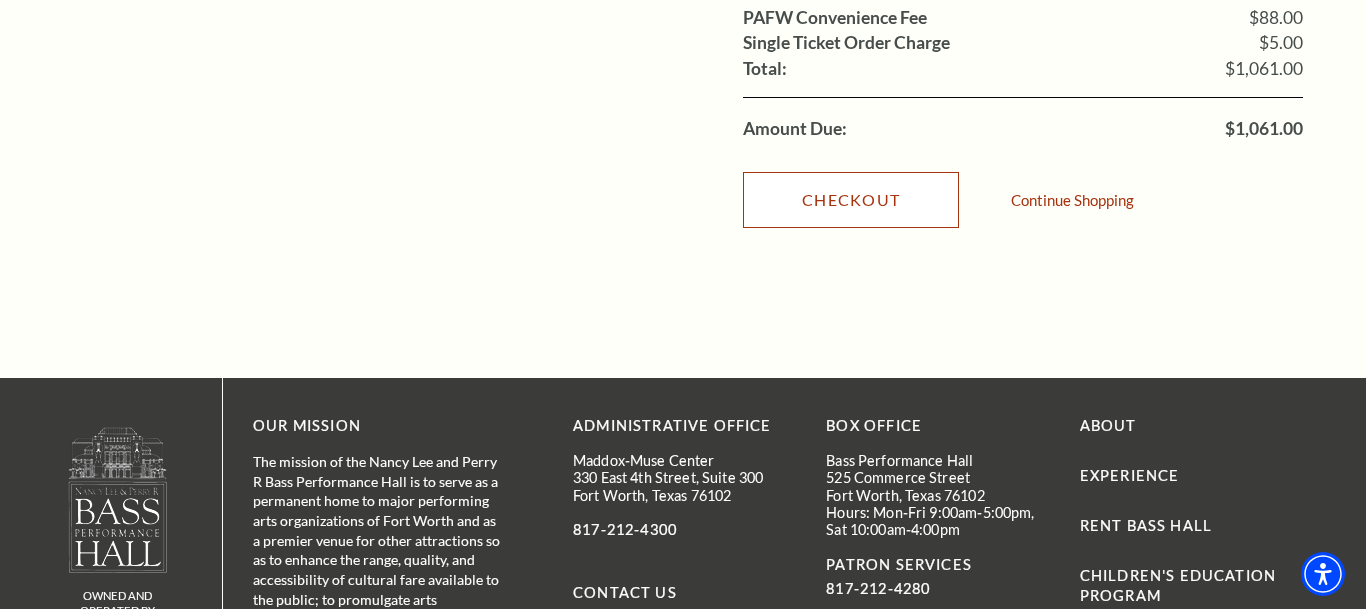 click on "Checkout" at bounding box center (851, 200) 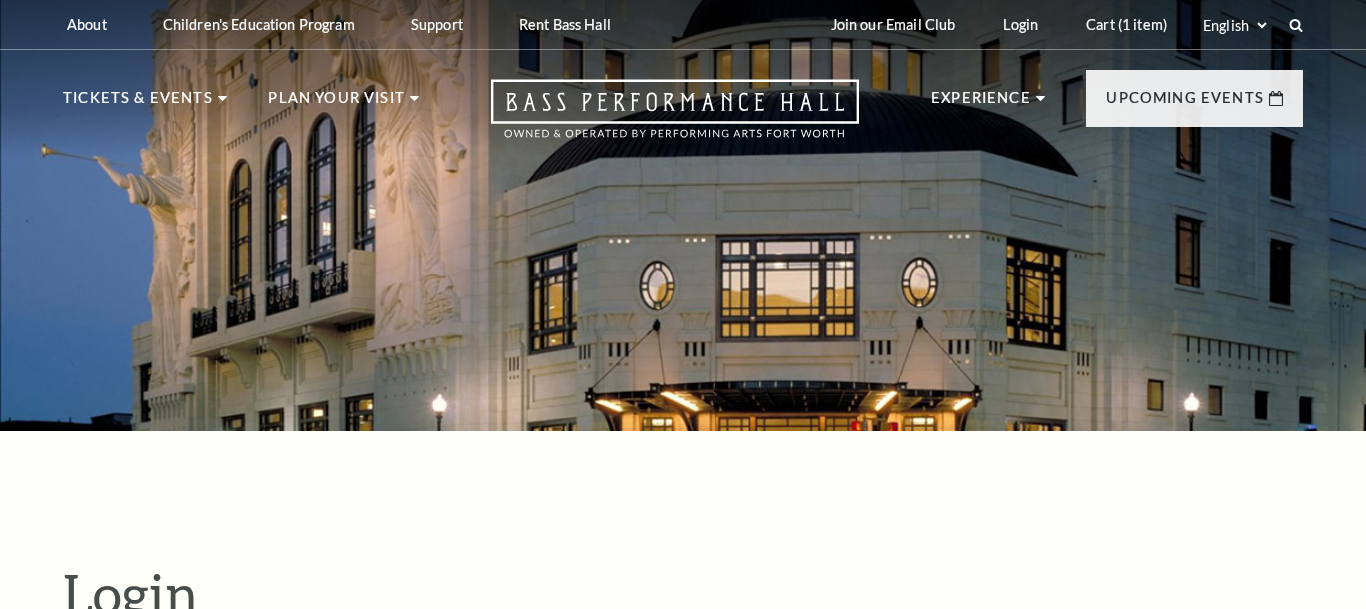 scroll, scrollTop: 561, scrollLeft: 0, axis: vertical 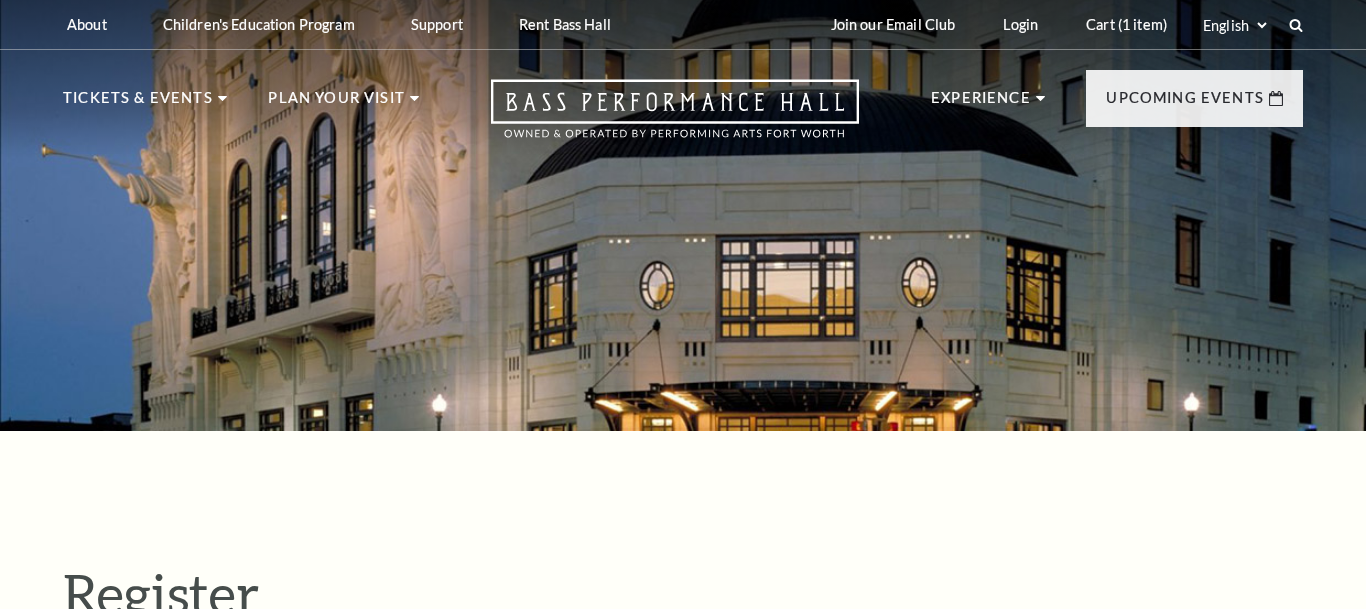 select on "1" 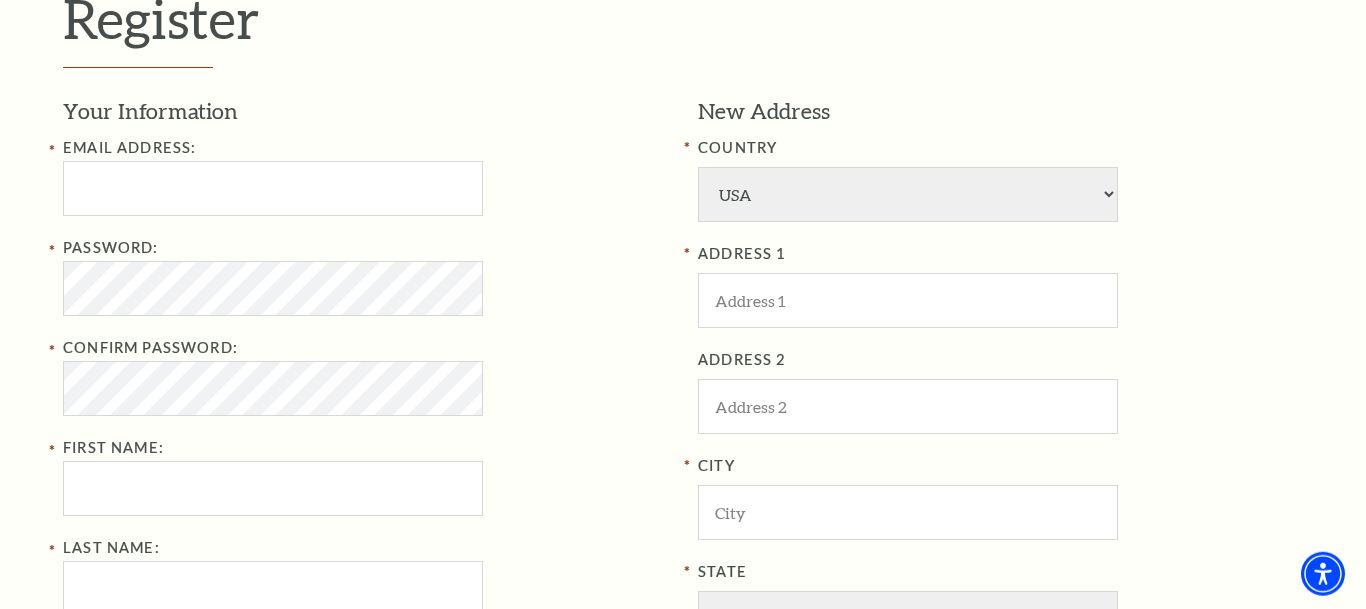scroll, scrollTop: 590, scrollLeft: 0, axis: vertical 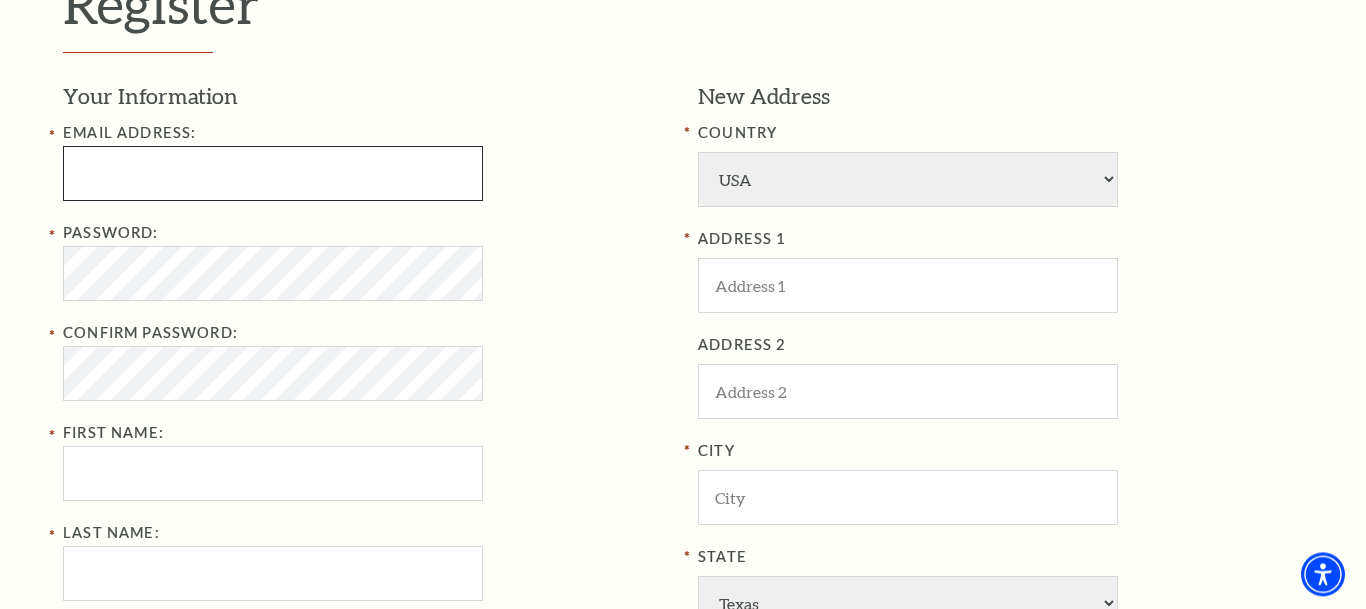 click at bounding box center [273, 173] 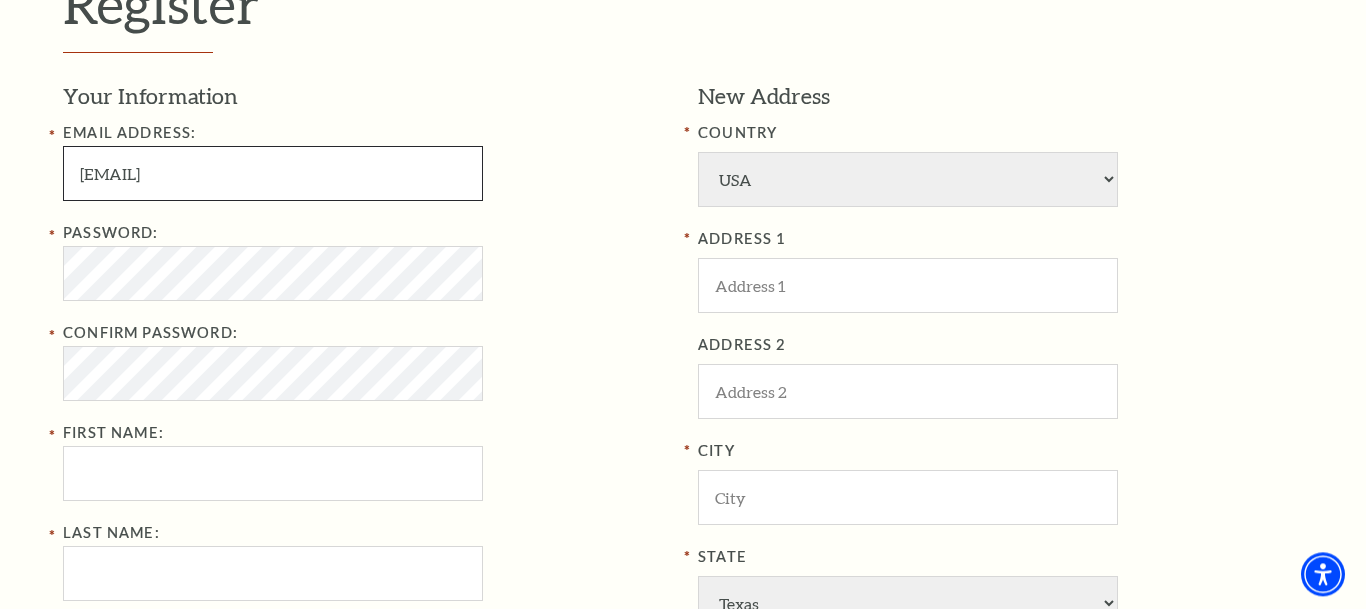 type on "jackiewong13@outlook.com" 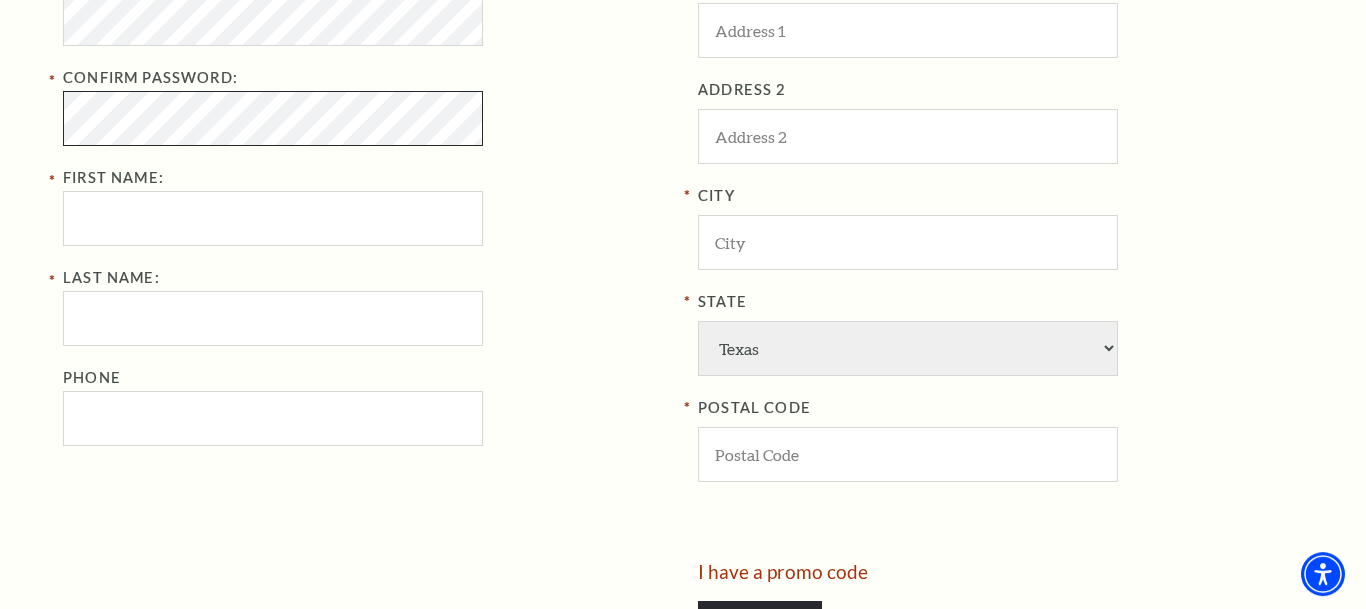 scroll, scrollTop: 849, scrollLeft: 0, axis: vertical 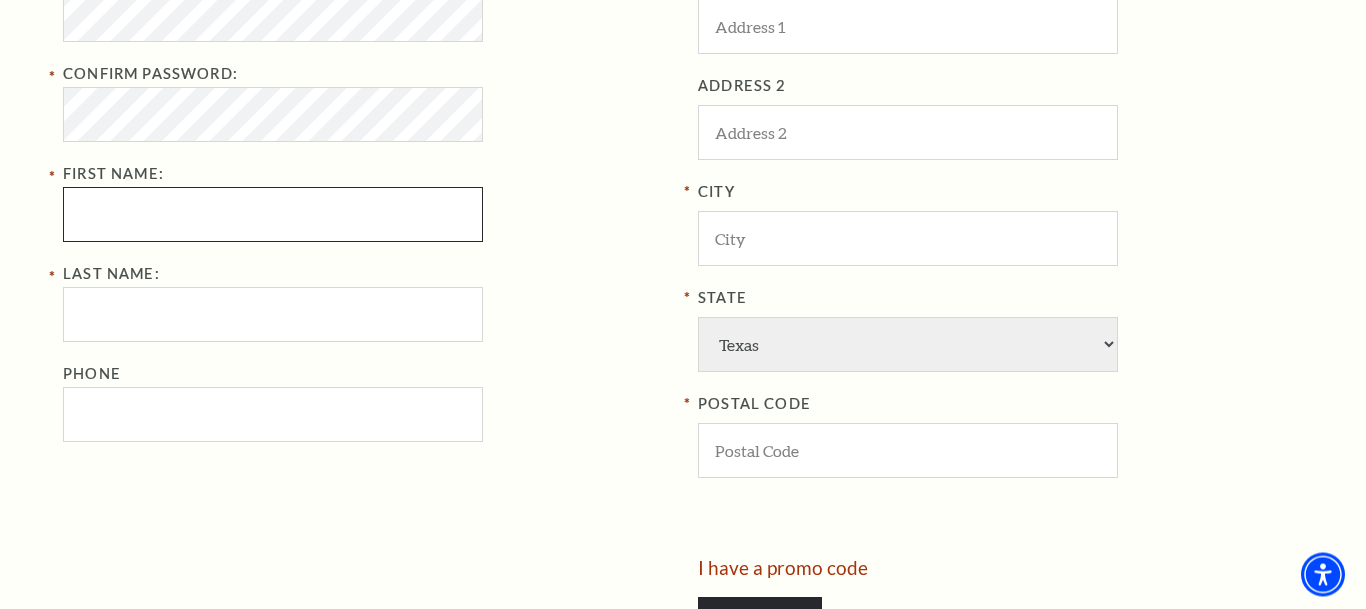 click on "First Name:" at bounding box center [273, 214] 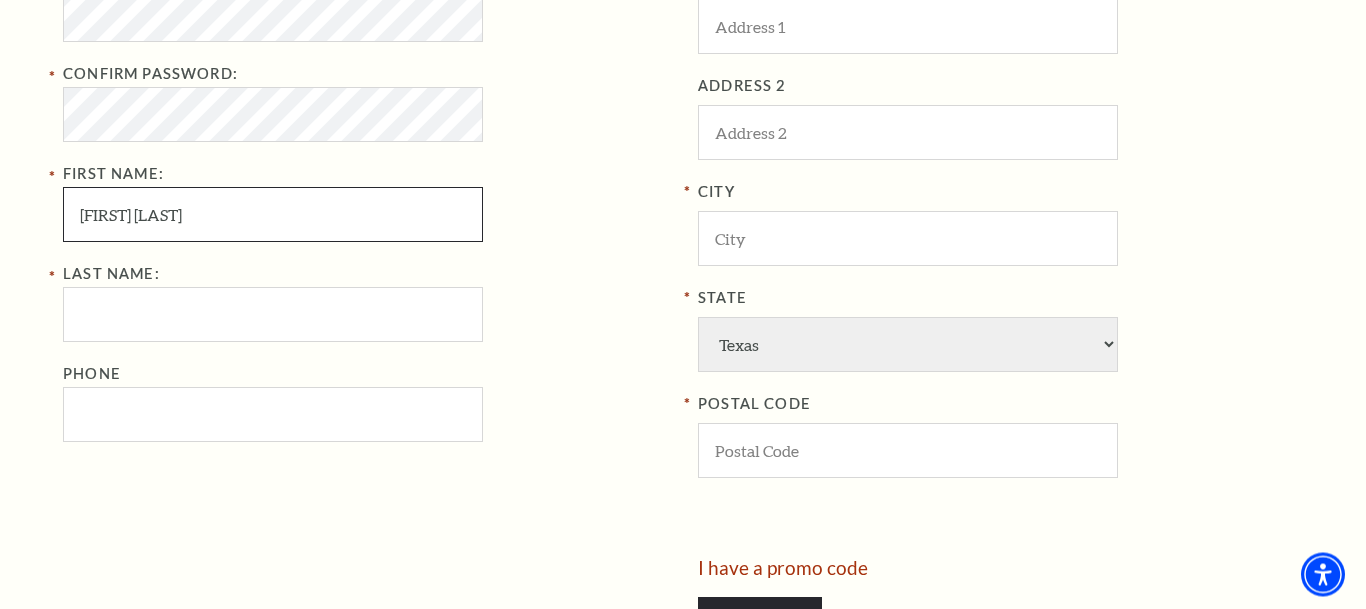 type on "Maria Newton" 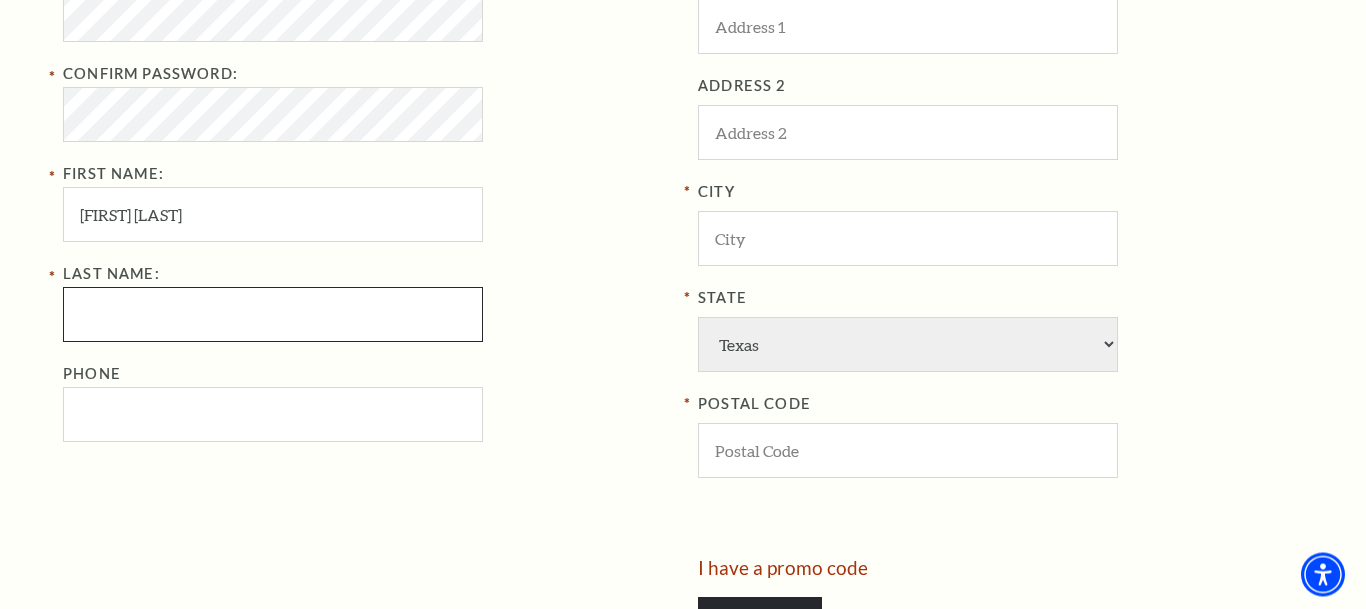 click on "Last Name:" at bounding box center (273, 314) 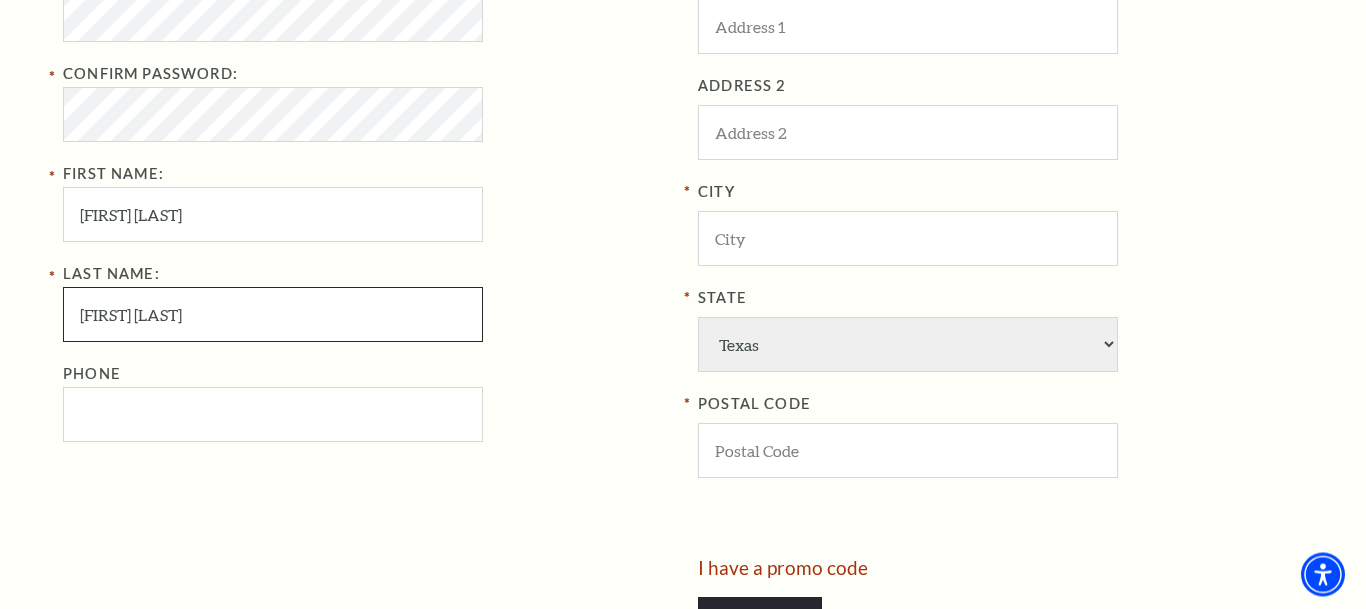 type on "Maria Newton" 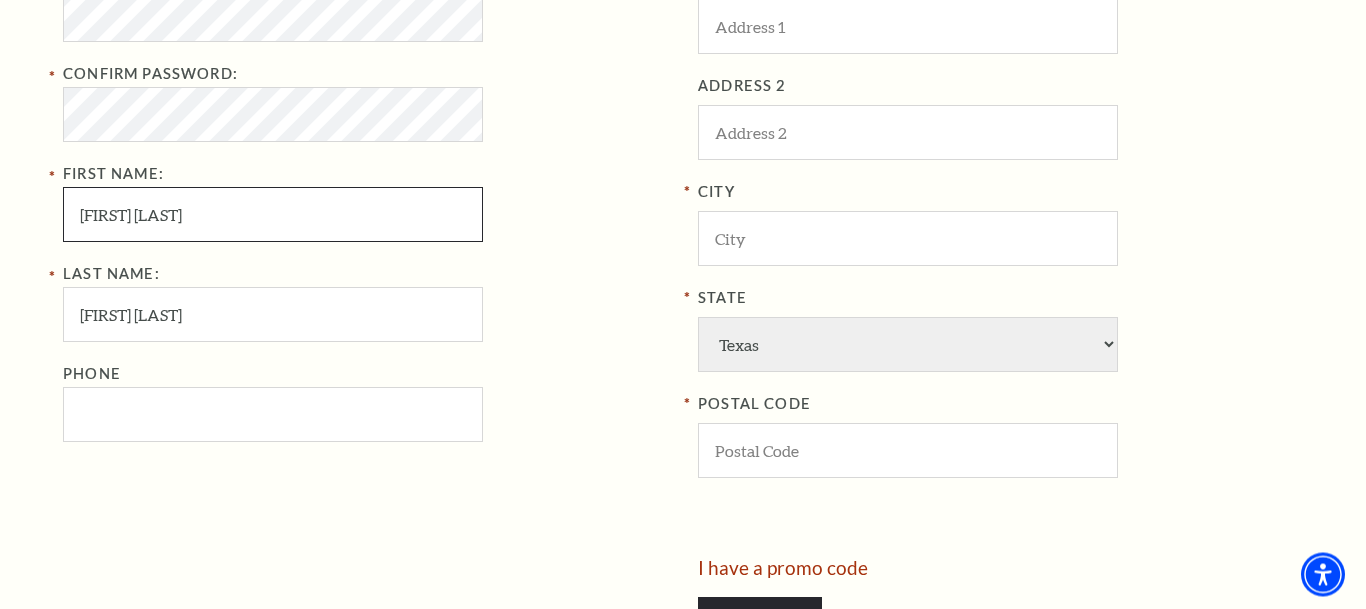 drag, startPoint x: 128, startPoint y: 214, endPoint x: 626, endPoint y: 303, distance: 505.8903 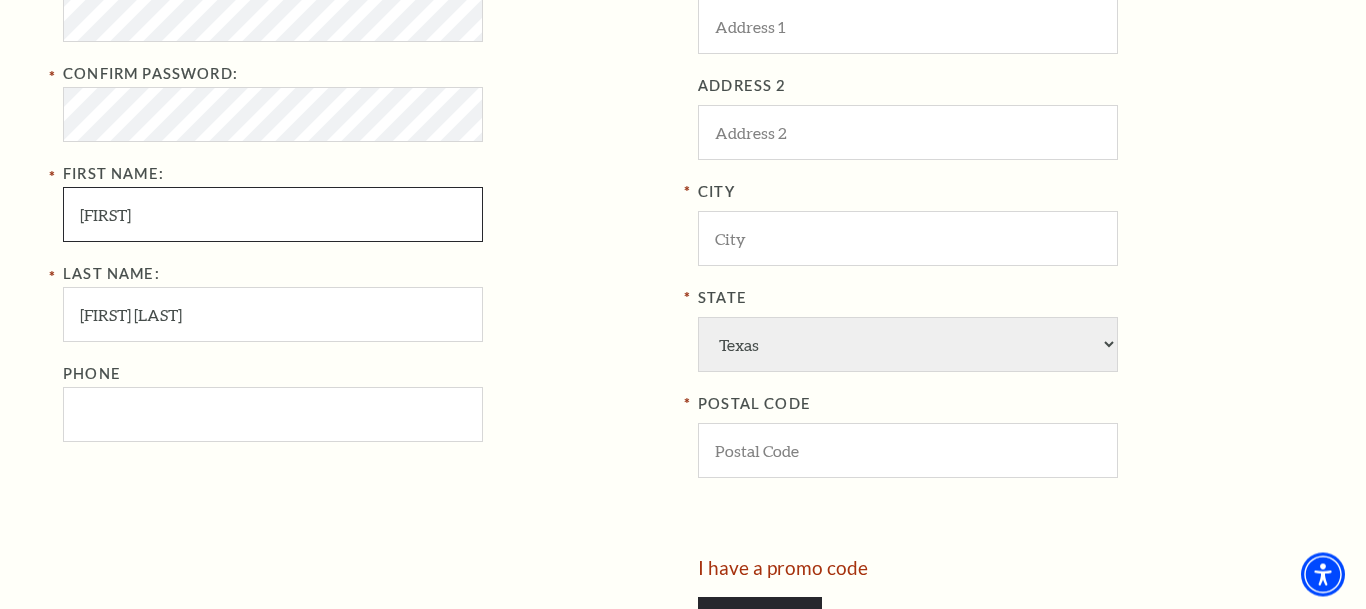 type on "Maria" 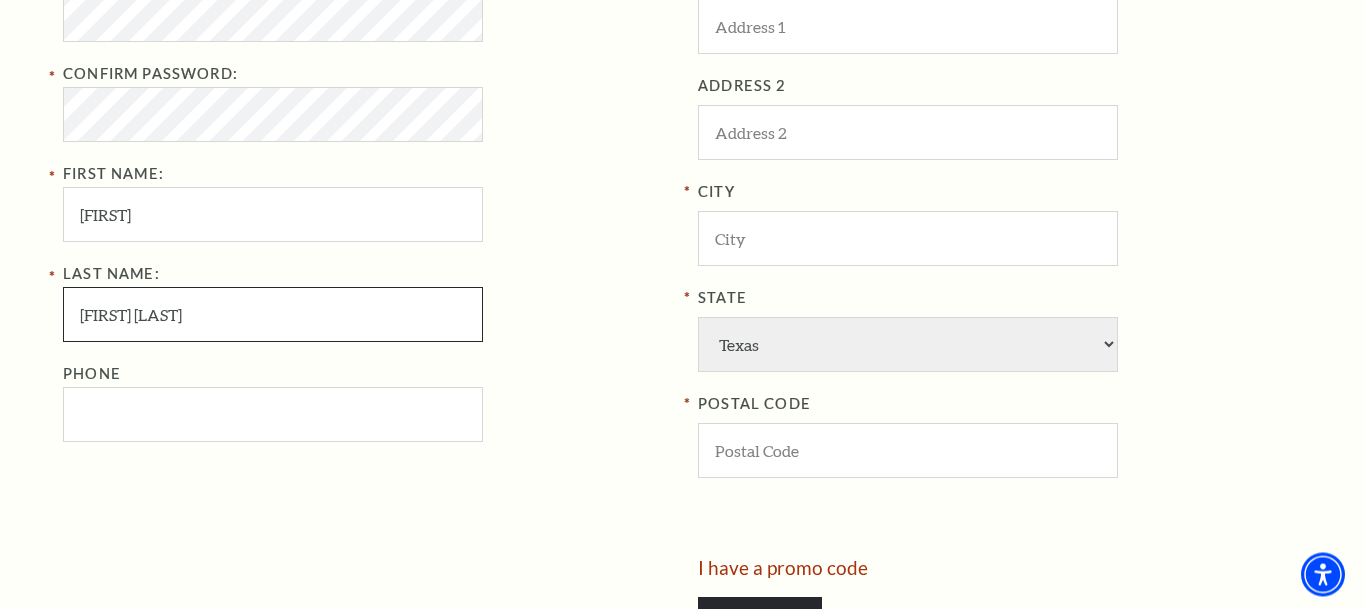 drag, startPoint x: 129, startPoint y: 317, endPoint x: 0, endPoint y: 361, distance: 136.29747 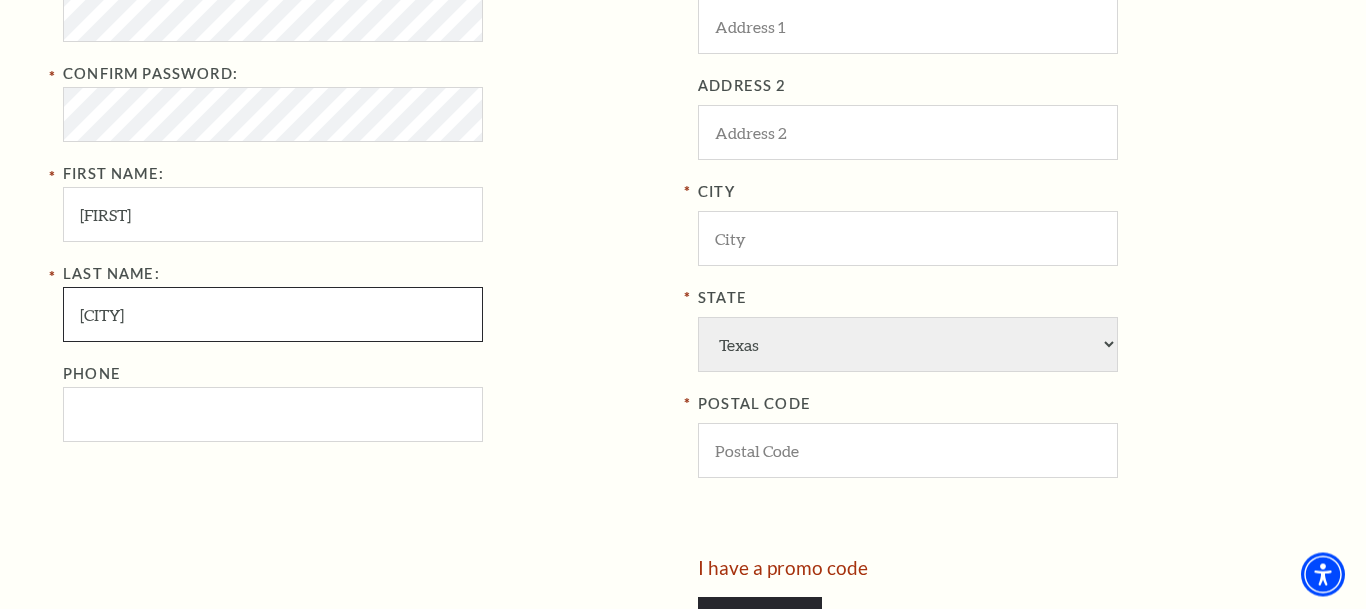 type on "Newton" 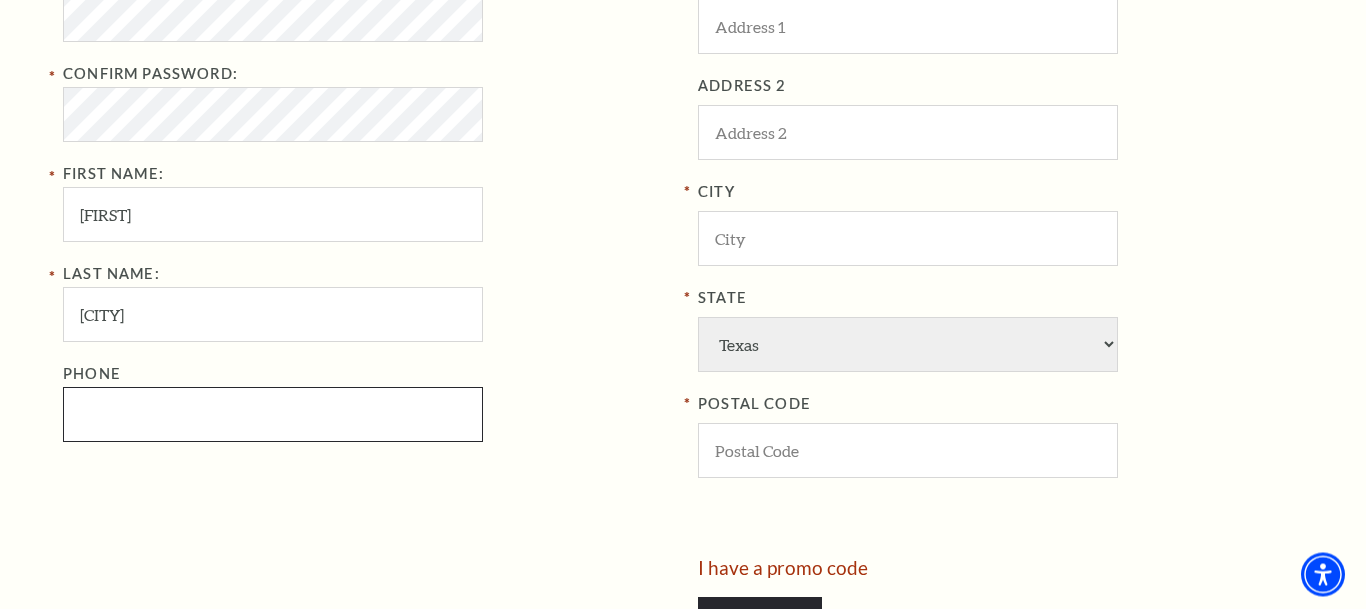 click on "Phone" at bounding box center [273, 414] 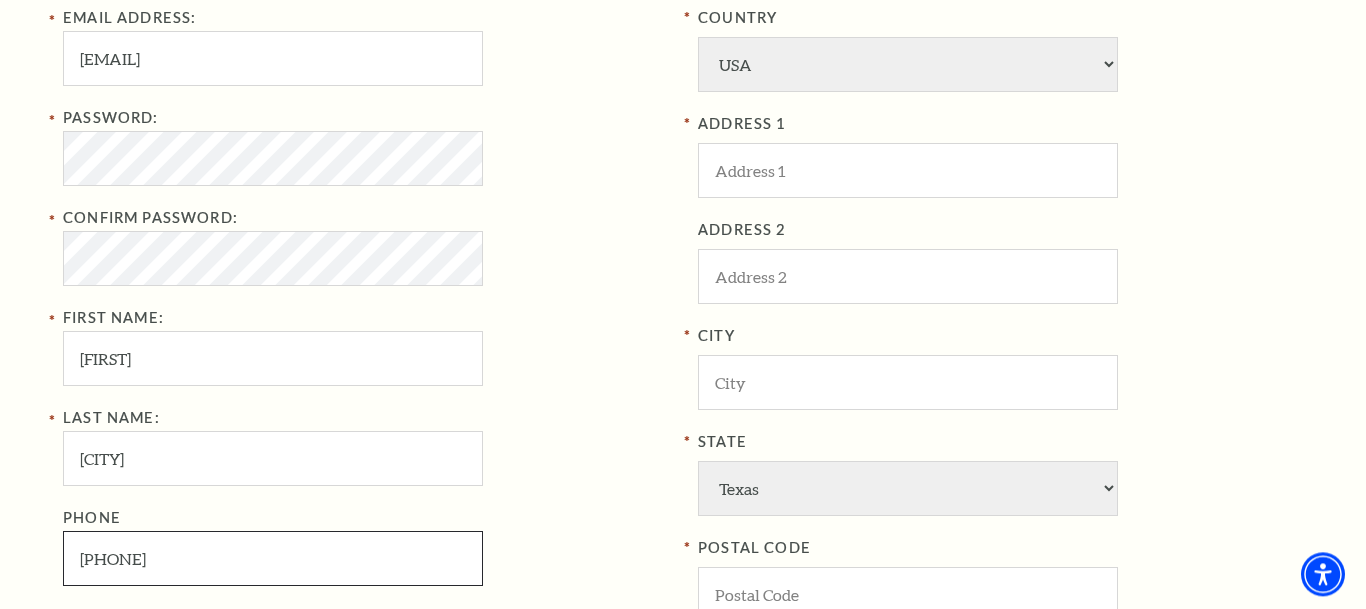 scroll, scrollTop: 730, scrollLeft: 0, axis: vertical 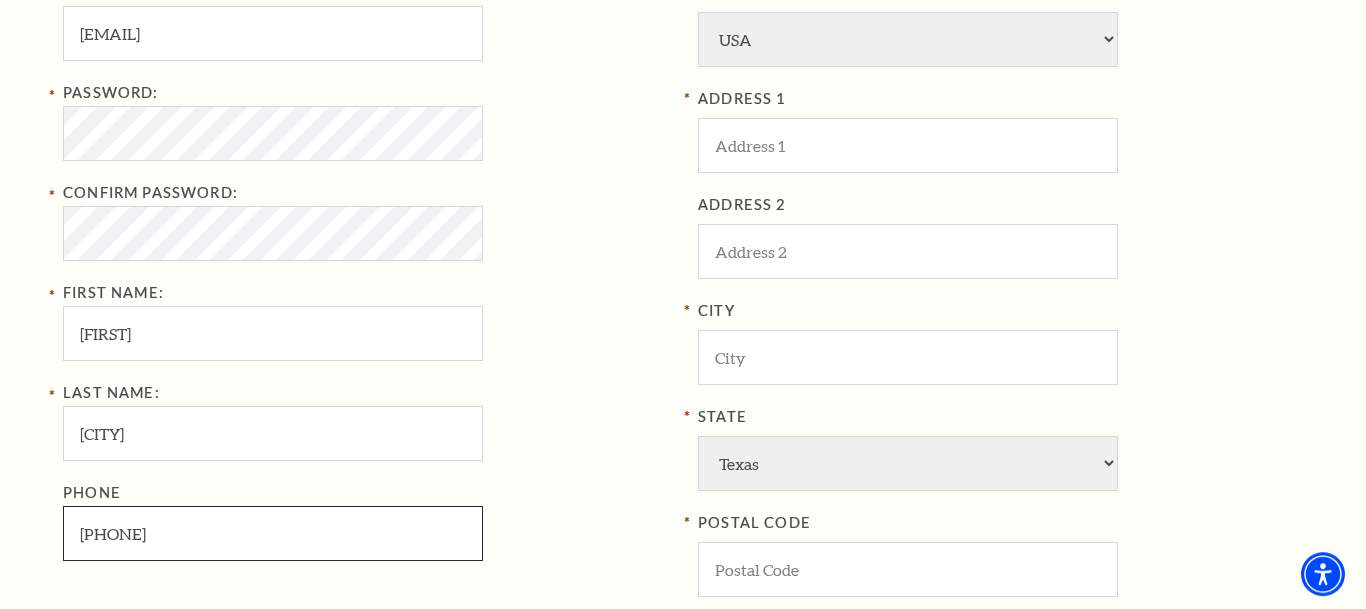 type on "972-608-7197" 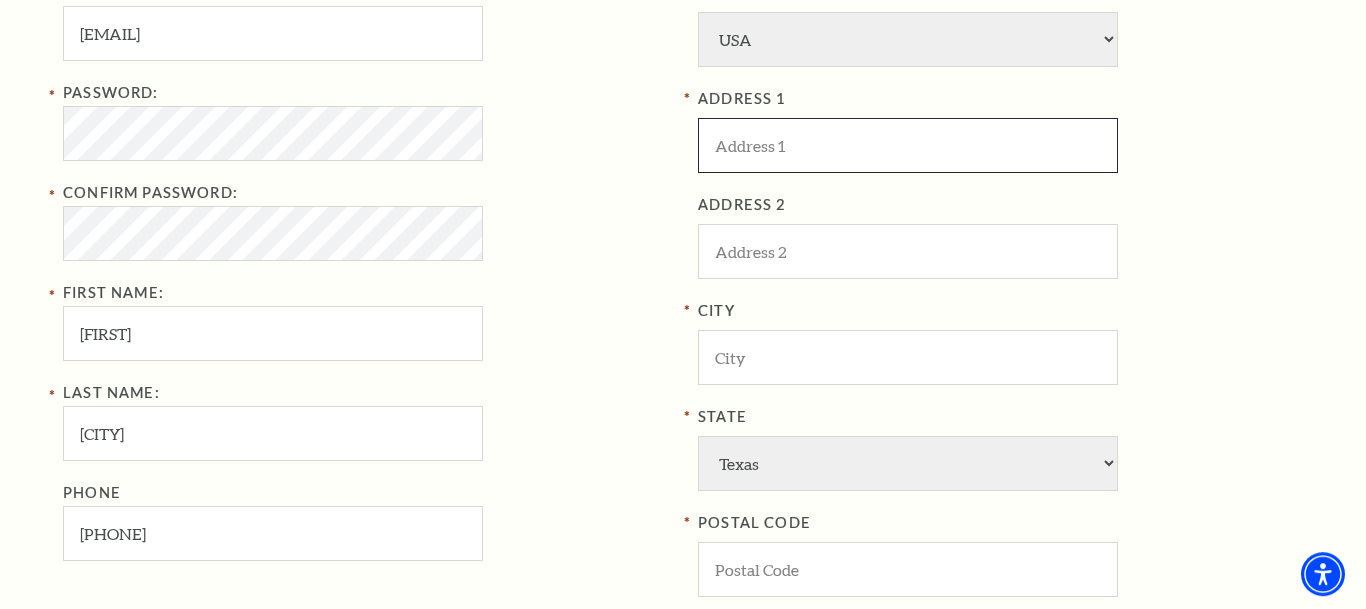 click at bounding box center [908, 145] 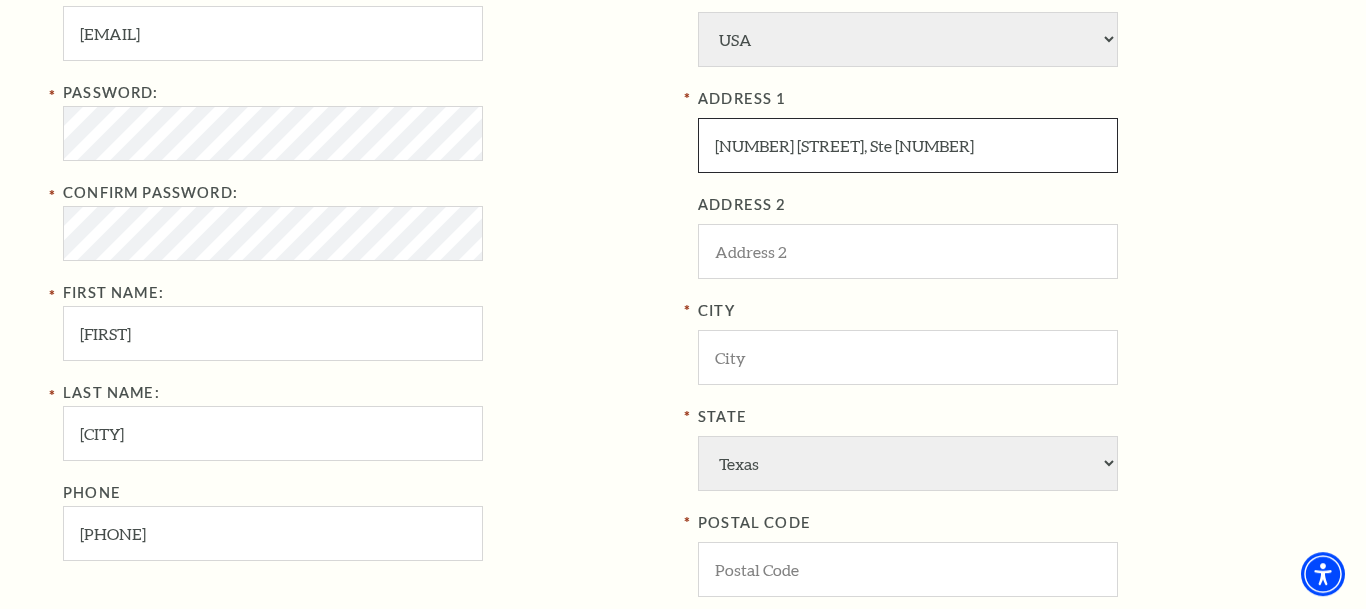 type on "[NUMBER] [STREET], Ste 105" 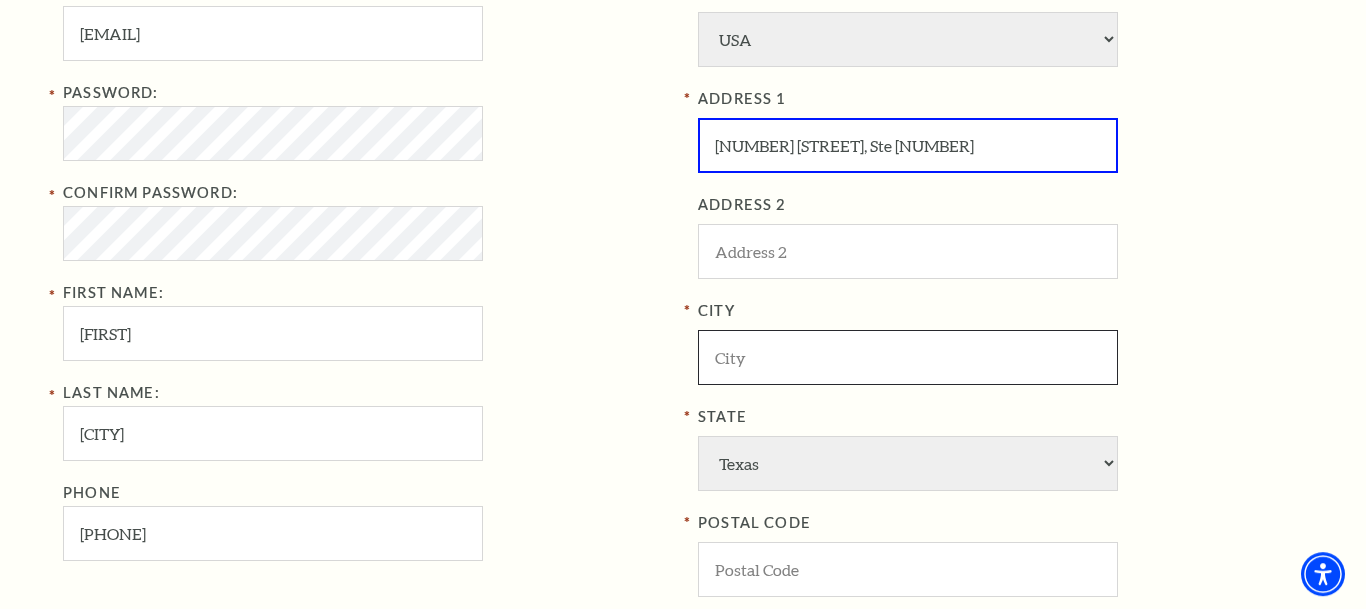 click at bounding box center (908, 357) 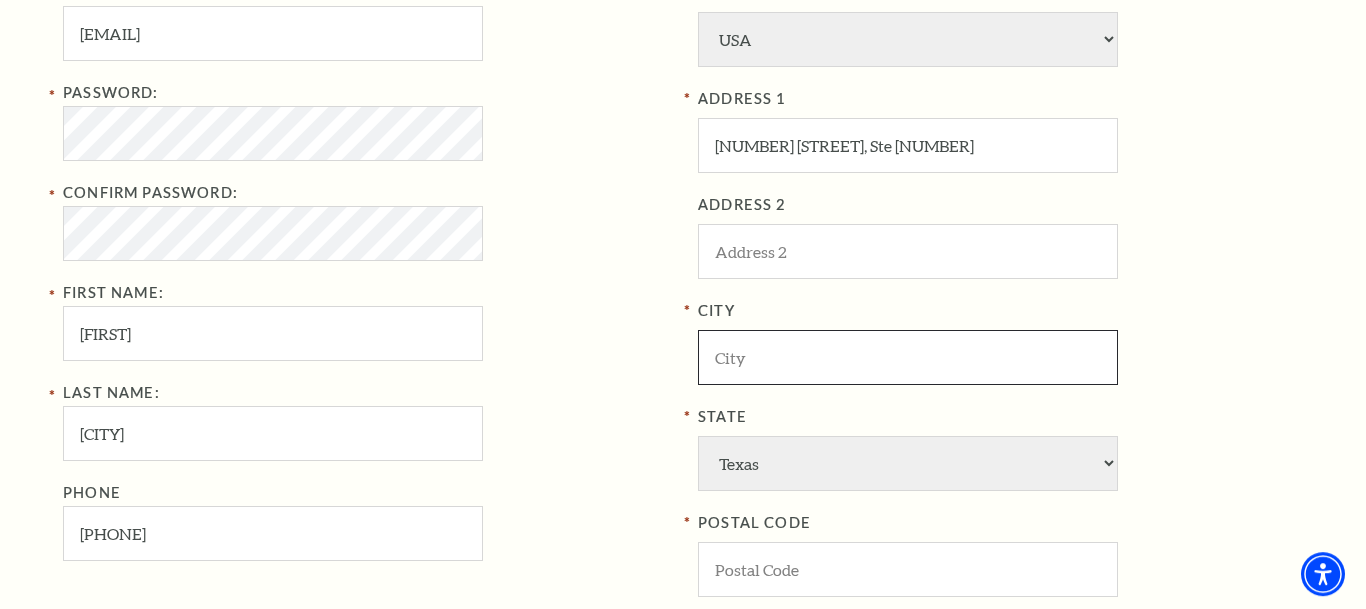 paste on "[CITY]" 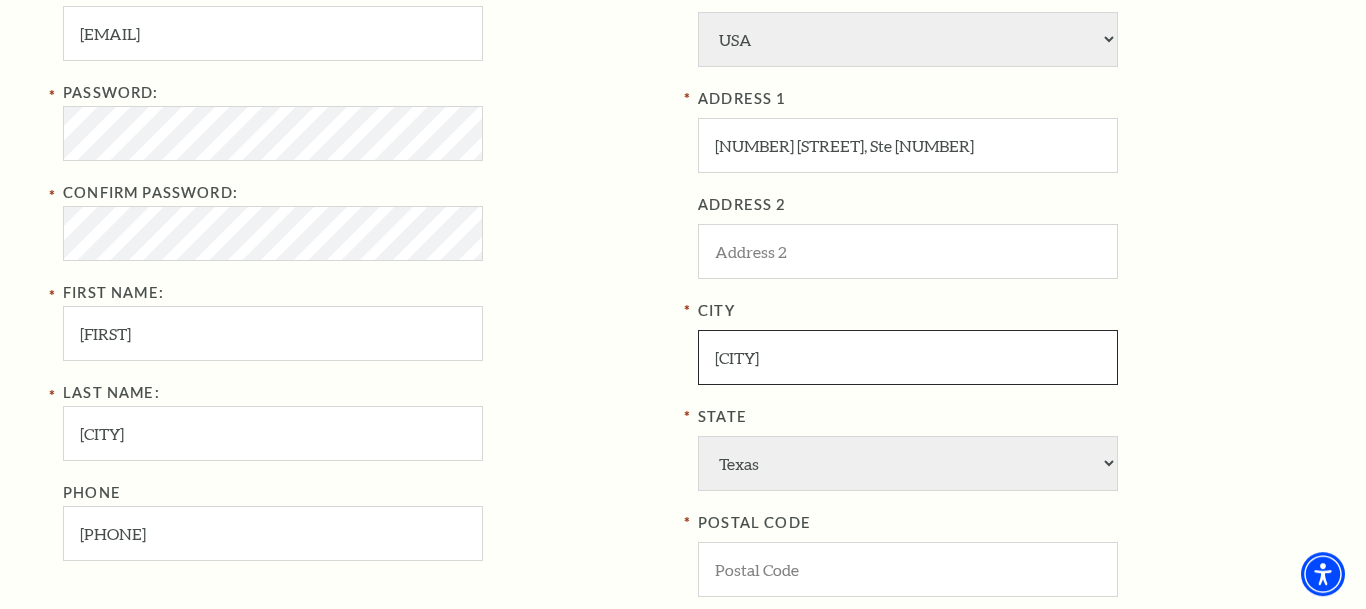 type on "[CITY]" 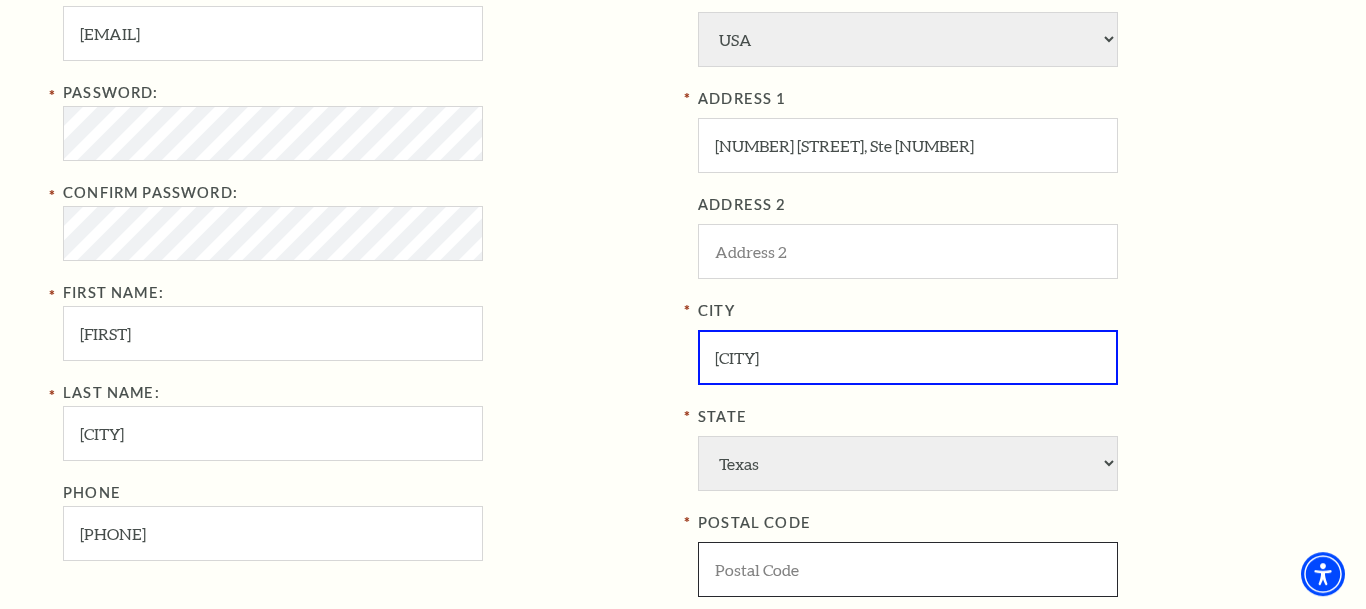 click at bounding box center (908, 569) 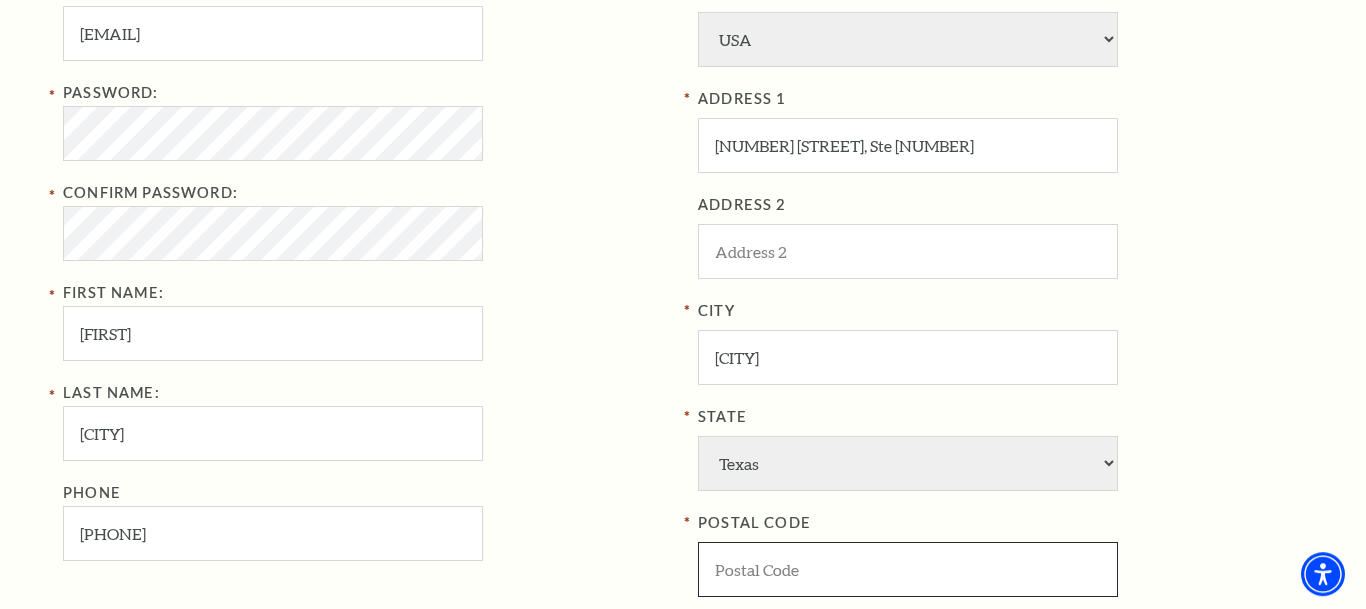 paste on "[POSTAL_CODE]" 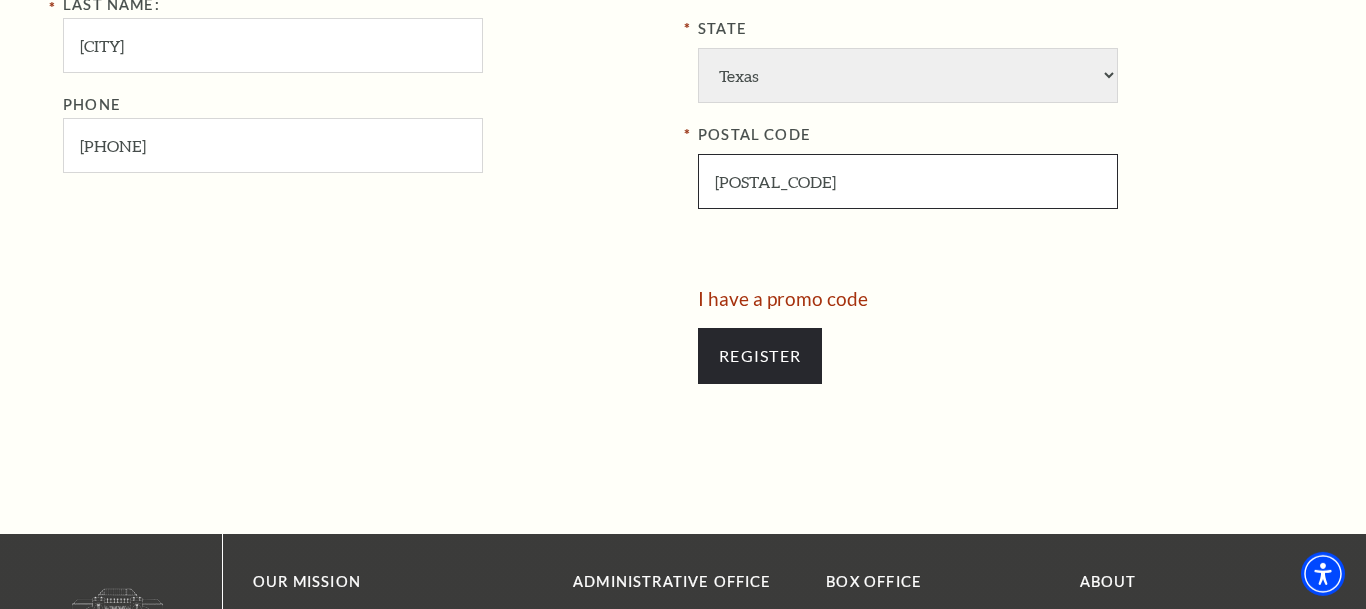 scroll, scrollTop: 1136, scrollLeft: 0, axis: vertical 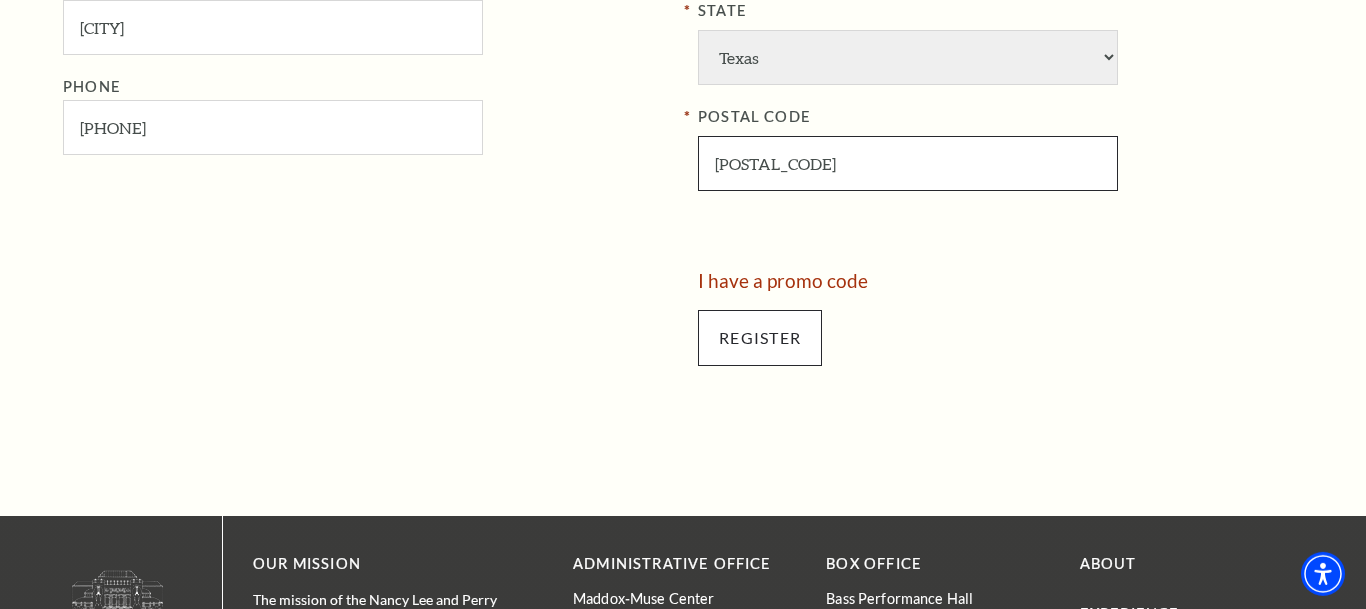 type on "[POSTAL_CODE]" 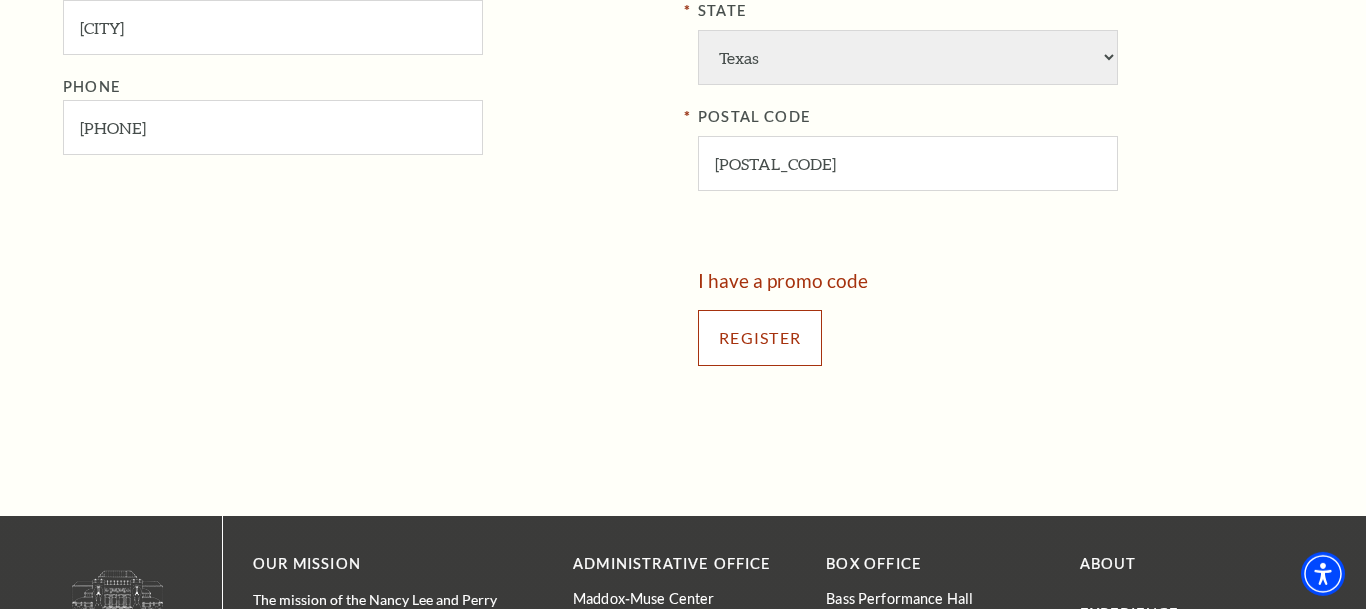 click on "Register" at bounding box center [760, 338] 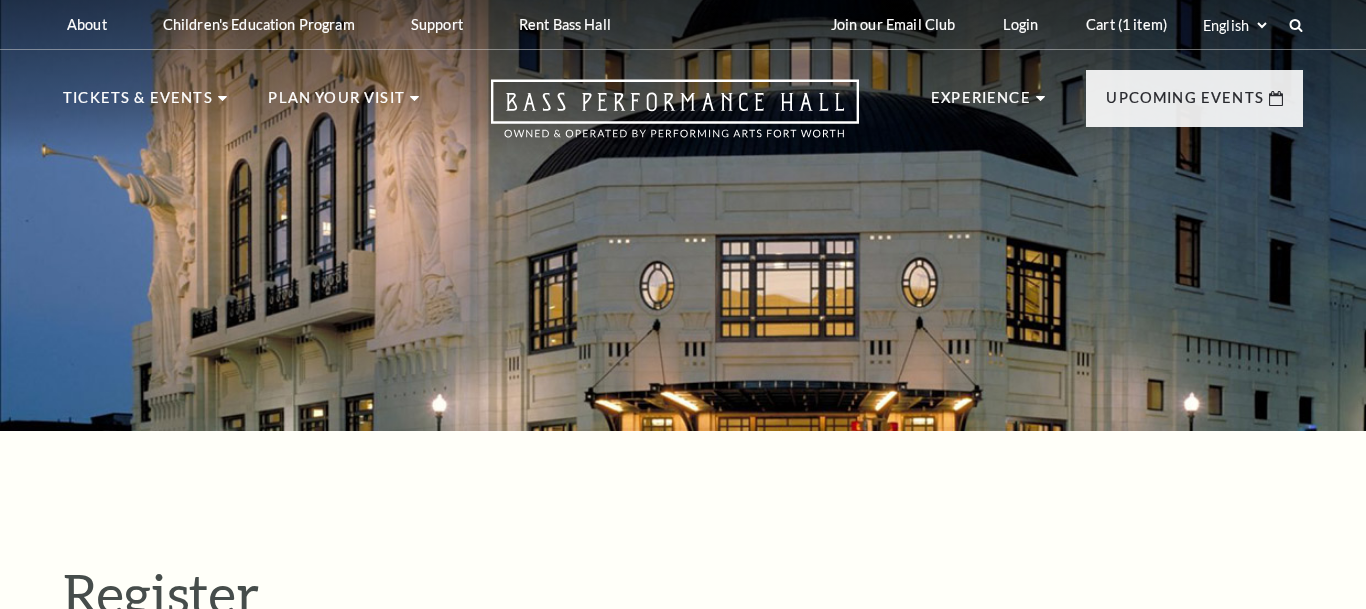 select on "1" 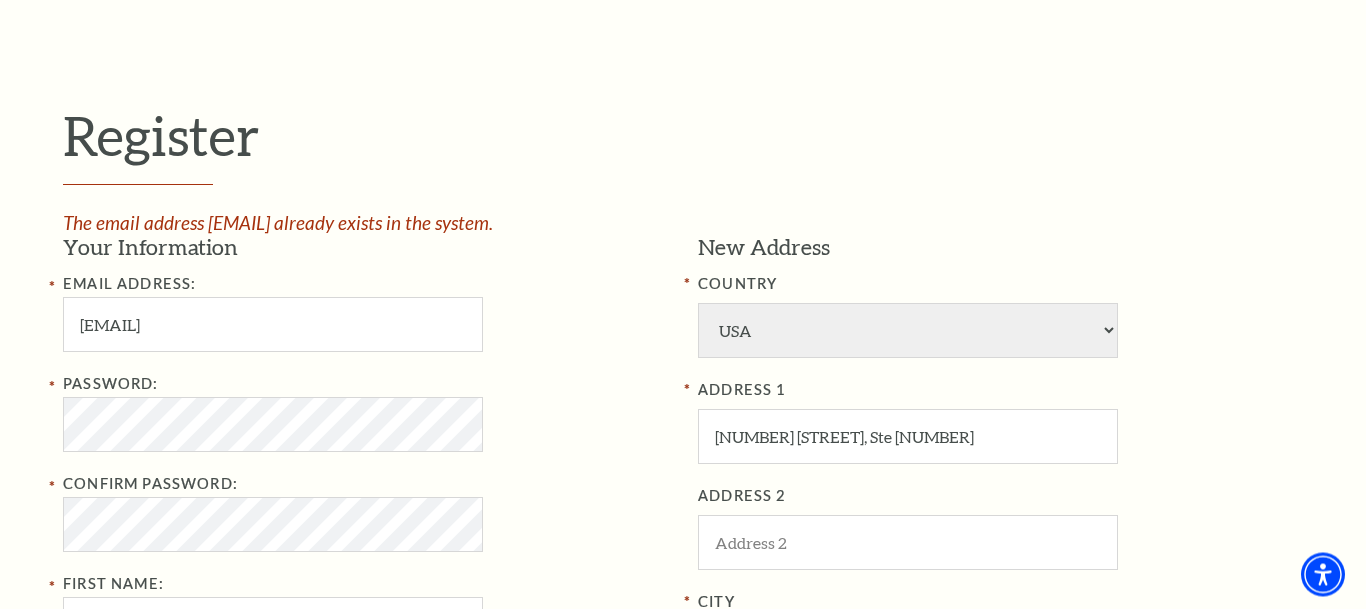 scroll, scrollTop: 461, scrollLeft: 0, axis: vertical 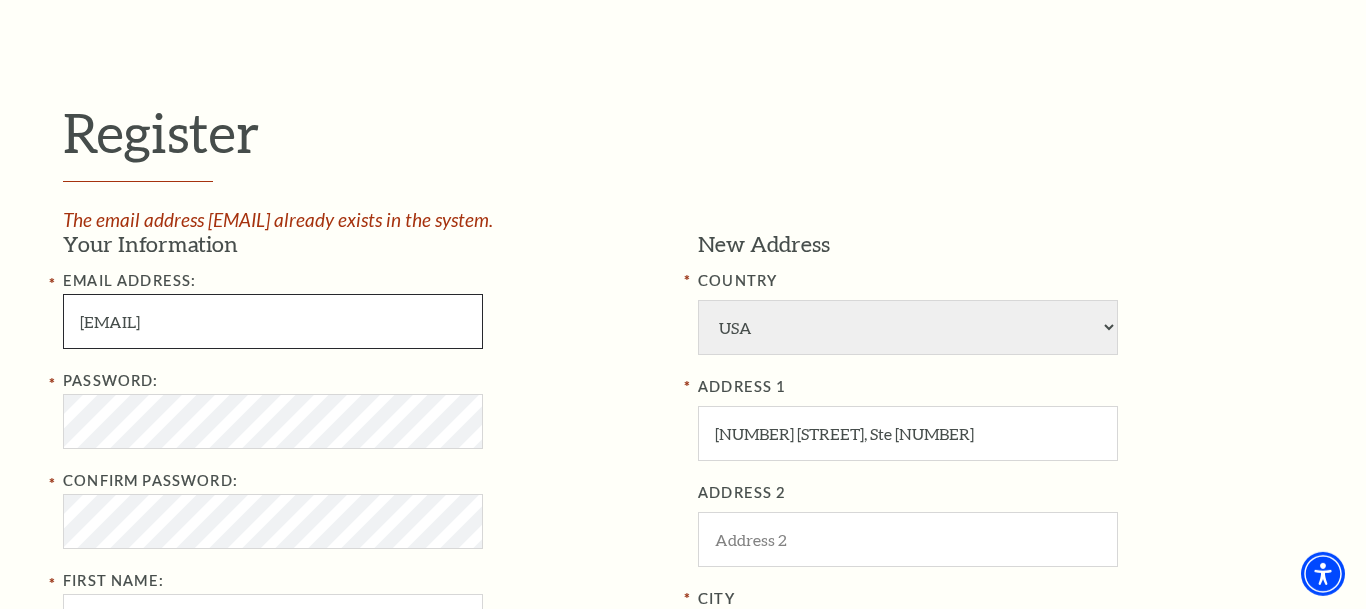 click on "jackiewong13@outlook.com" at bounding box center (273, 321) 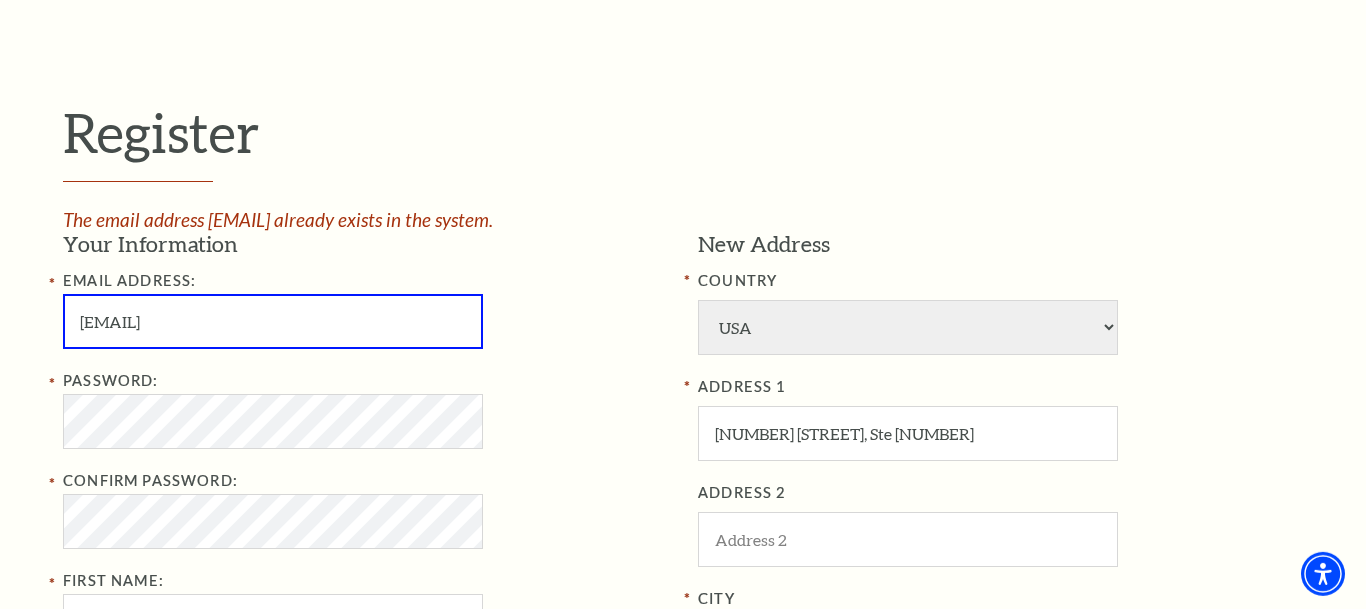 type on "[EMAIL]" 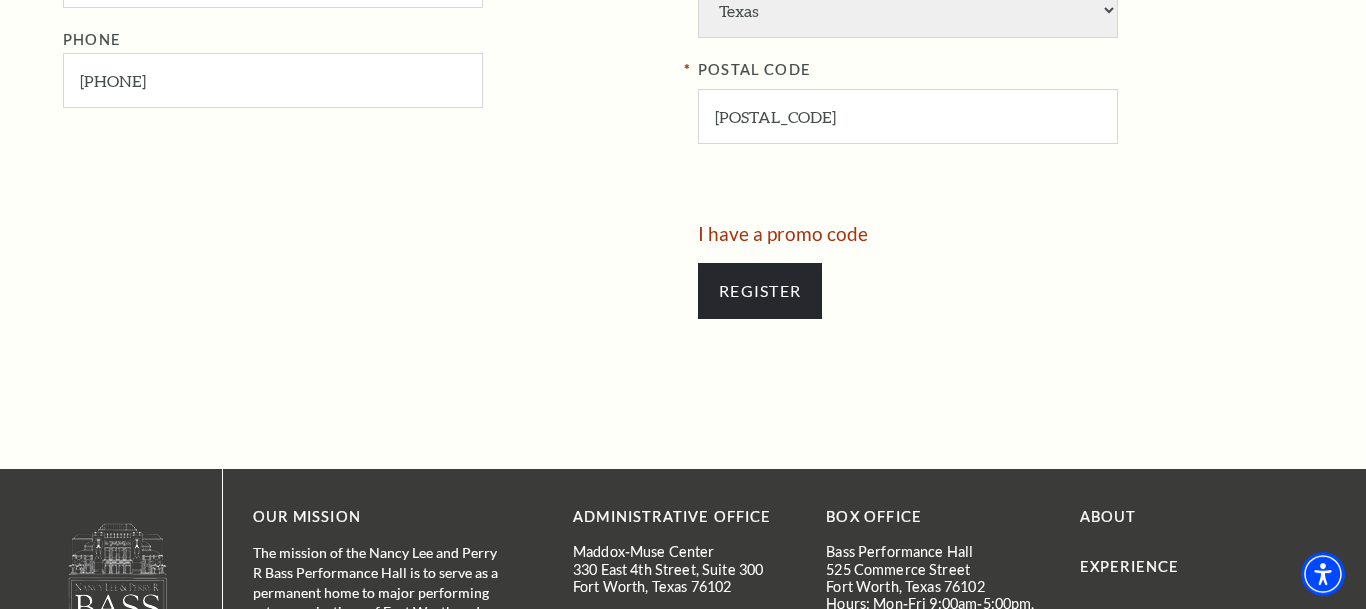 scroll, scrollTop: 1206, scrollLeft: 0, axis: vertical 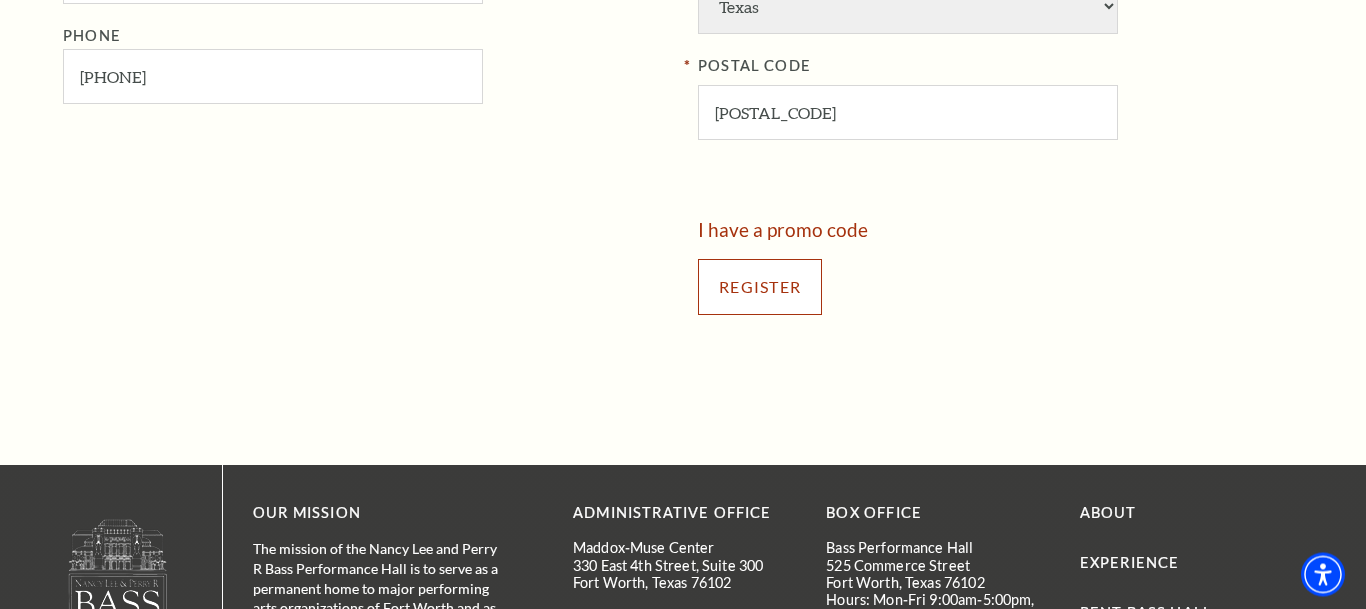 click on "Register" at bounding box center (760, 287) 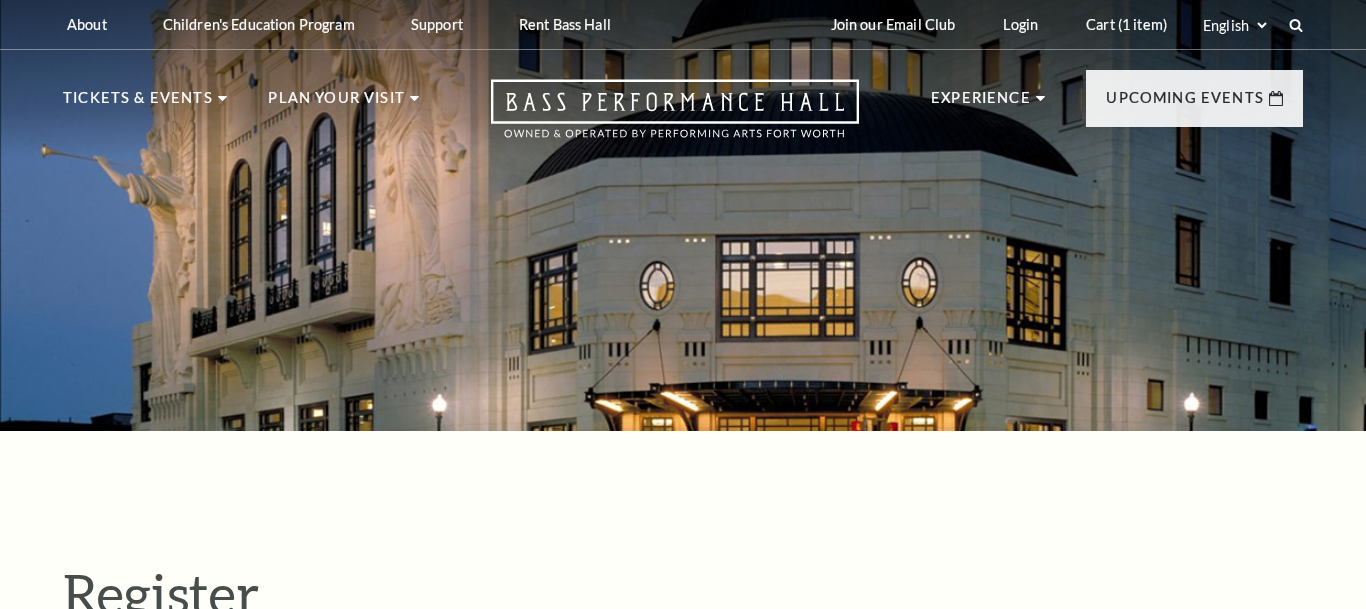 select on "1" 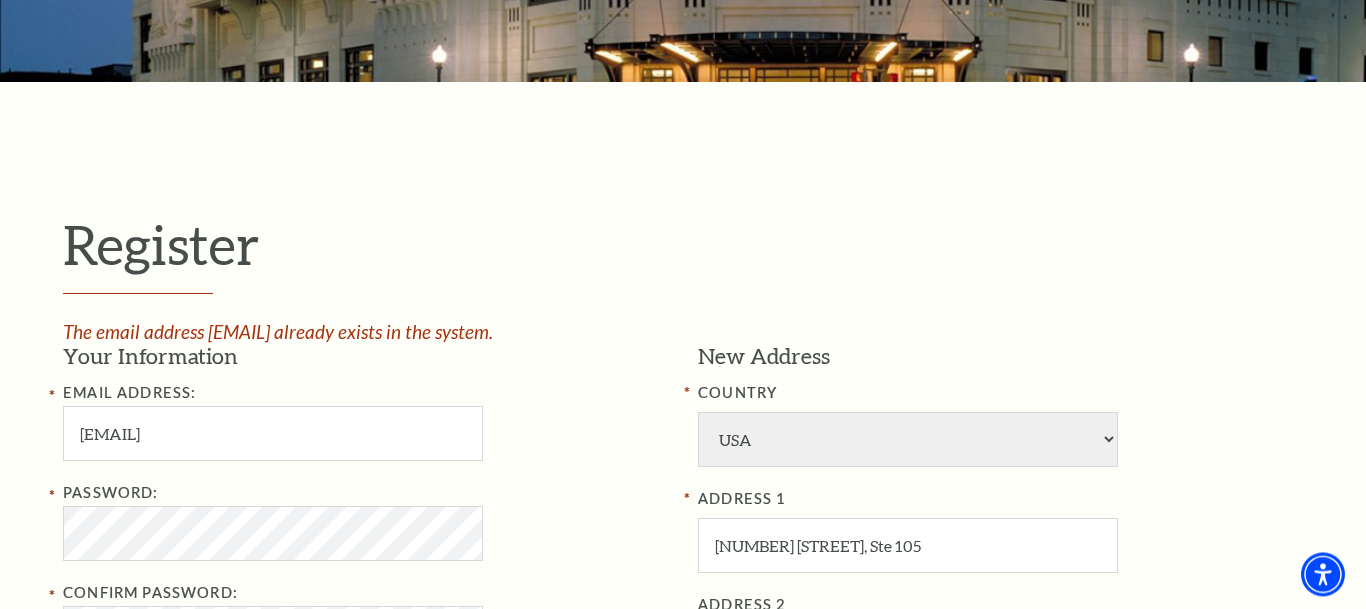 scroll, scrollTop: 378, scrollLeft: 0, axis: vertical 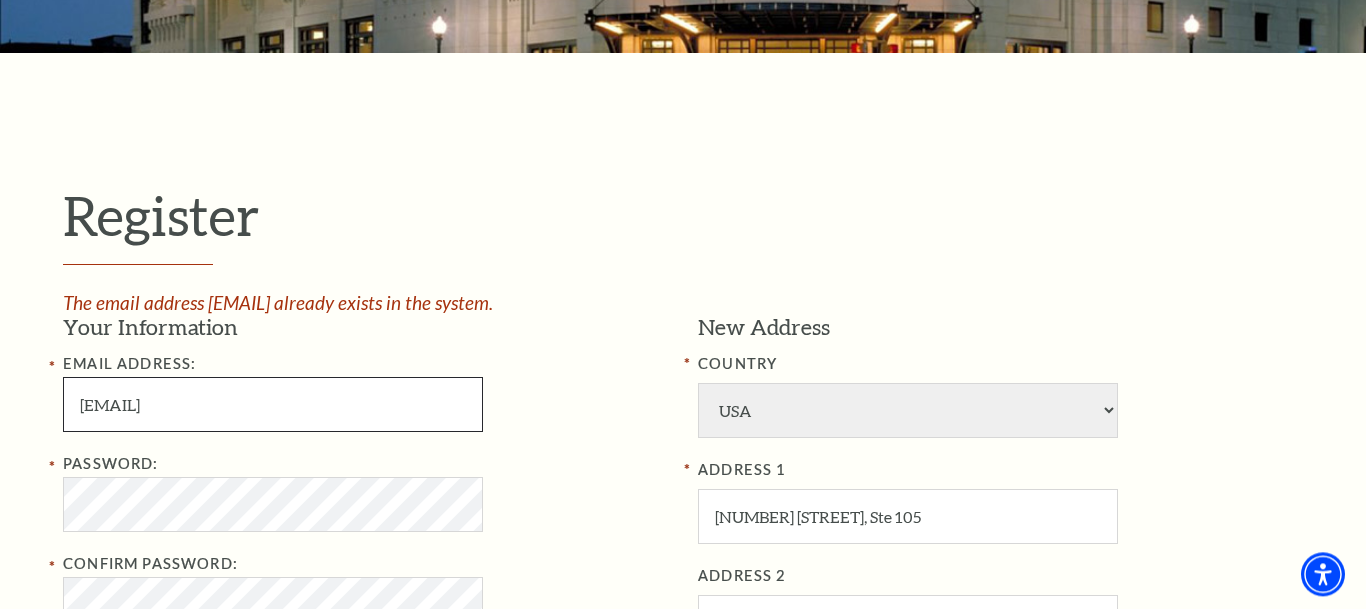click on "[EMAIL]" at bounding box center [273, 404] 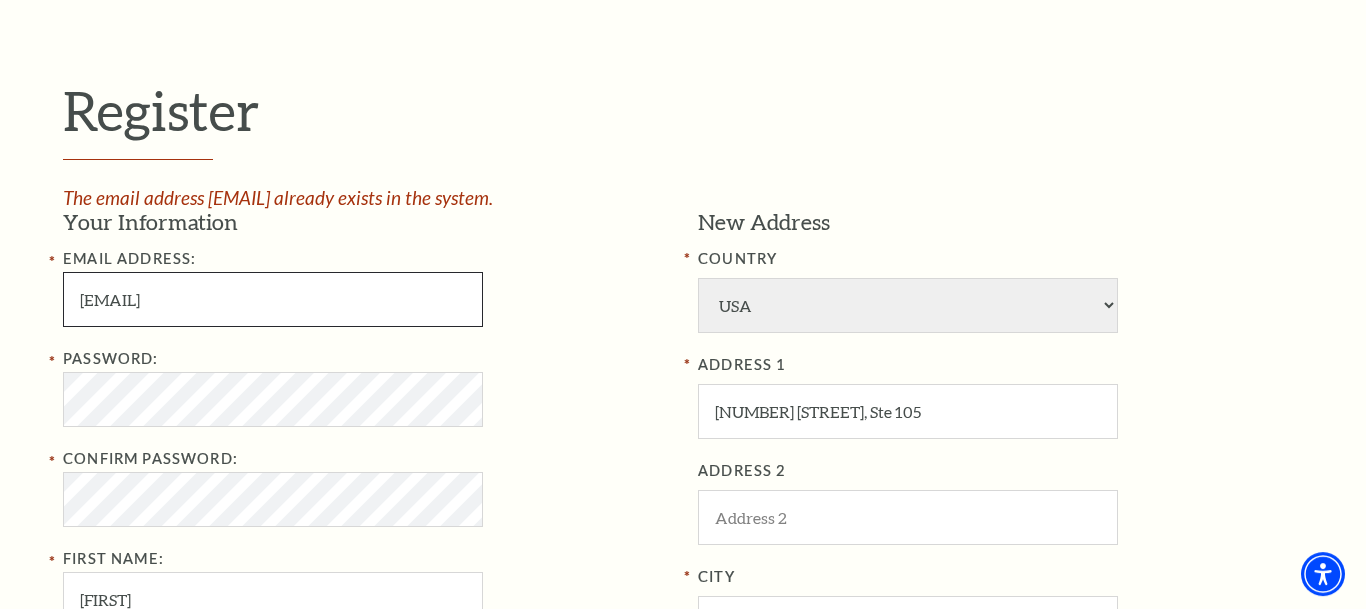 scroll, scrollTop: 487, scrollLeft: 0, axis: vertical 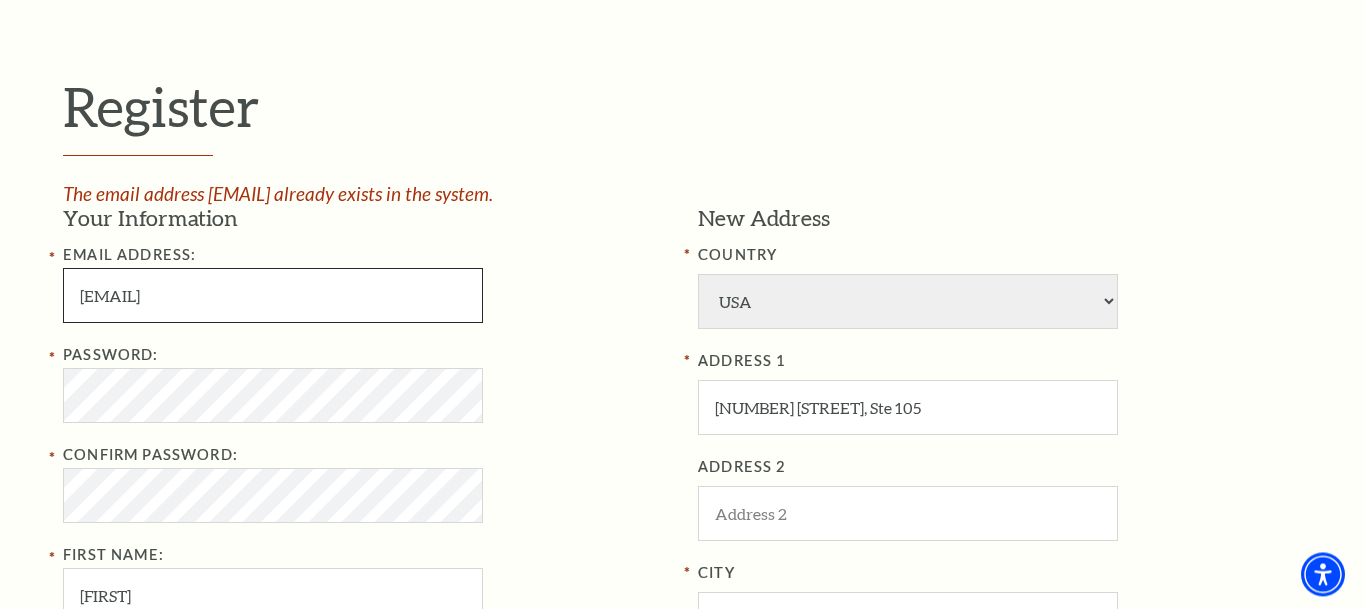 paste on "[EMAIL]" 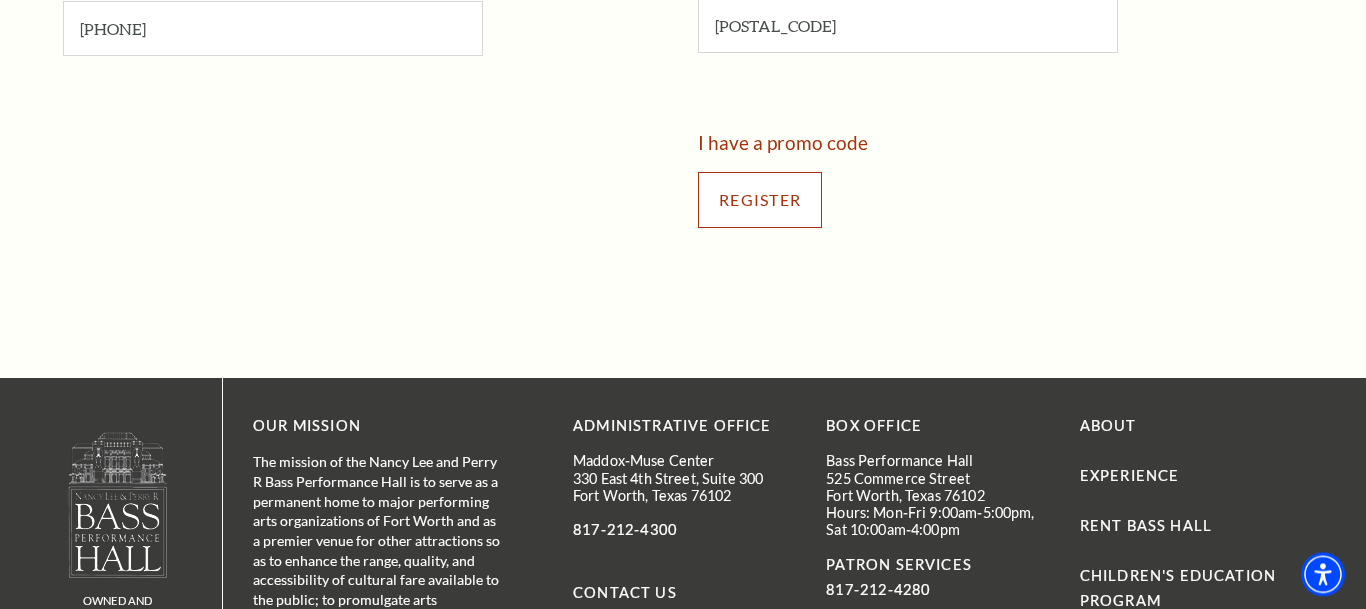 click on "Register
The email address garybdouglas@hotmail.com already exists in the system.
Your Information
Email Address:   marianewtonsr@hotmail.com     Password:       Confirm Password:     Passwords do not match   First Name:   Maria     Last Name:   Newton     Phone   972-608-7197
New Address
COUNTRY   Afghanistan Albania Algeria Andorra Angola Antigua and Barbuda Argentina Aruba Australia Austria Azores Bahamas Bahrain Bangladesh Barbados Belgium Belize Benin Bermuda Bhutan Bolivia Botswana Brazil British Virgin Islnd Brunei Darussalam Bulgaria Burkina Faso Burma Burundi Cameroon Canada Canal Zone Canary Islands Cape Verde Cayman Islands Central African Rep Chad Chile Cuba" at bounding box center [683, -242] 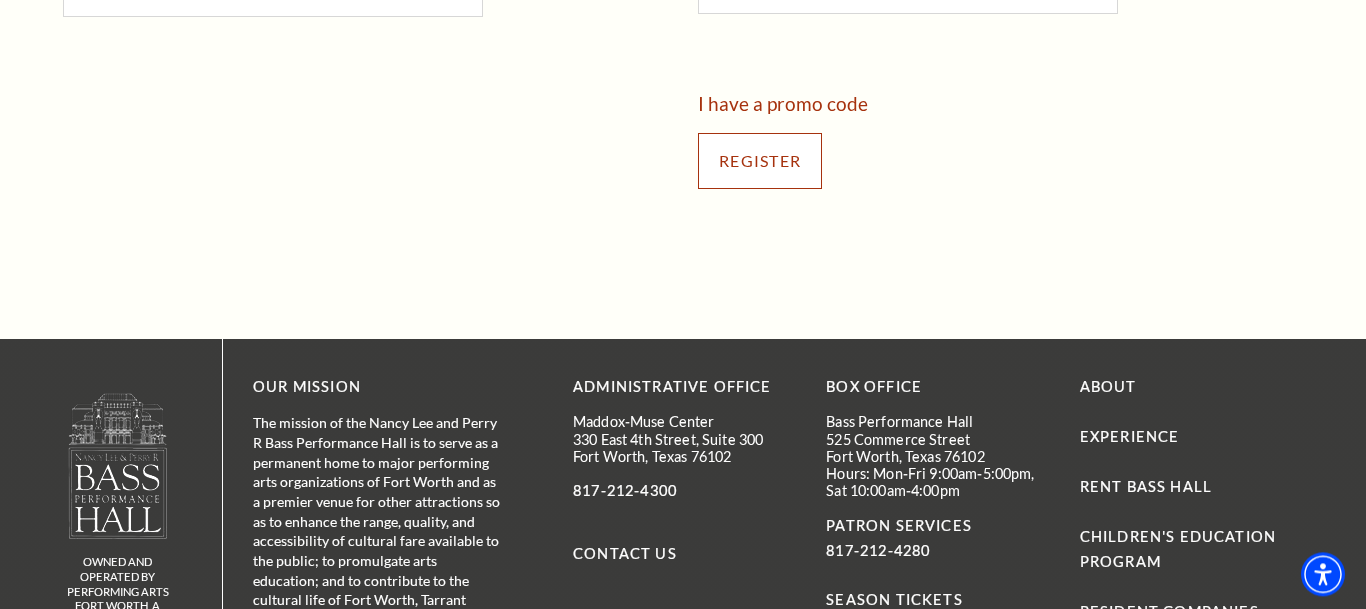 click on "Register" at bounding box center (760, 161) 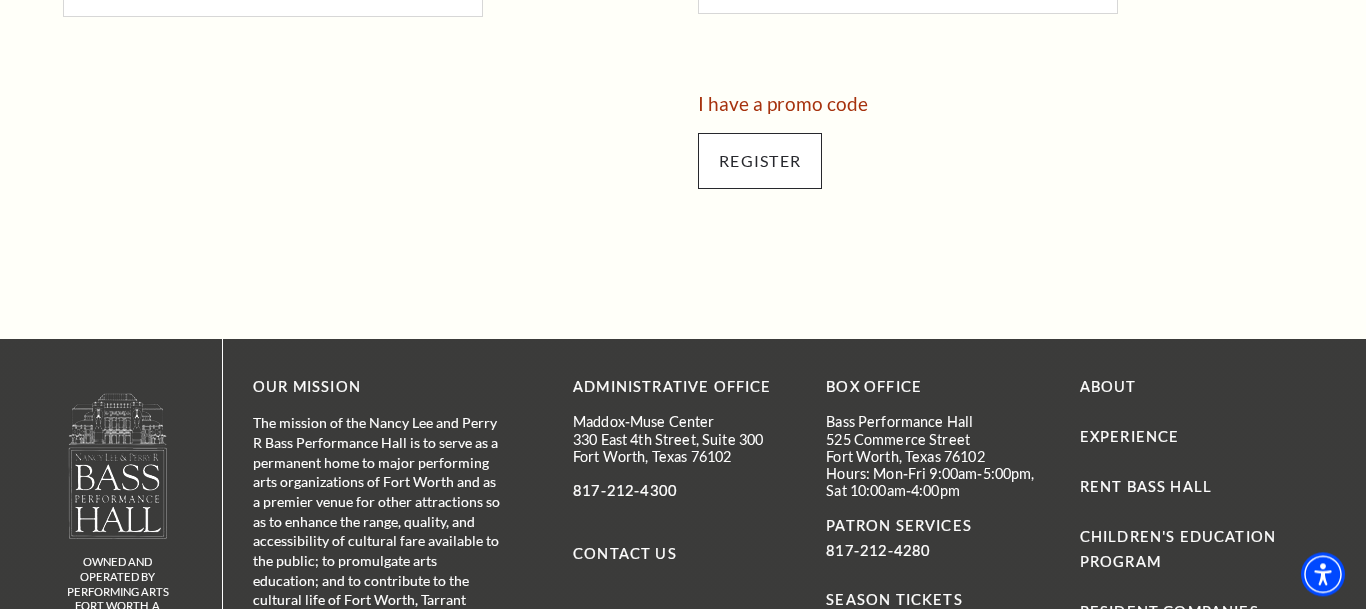 scroll, scrollTop: 678, scrollLeft: 0, axis: vertical 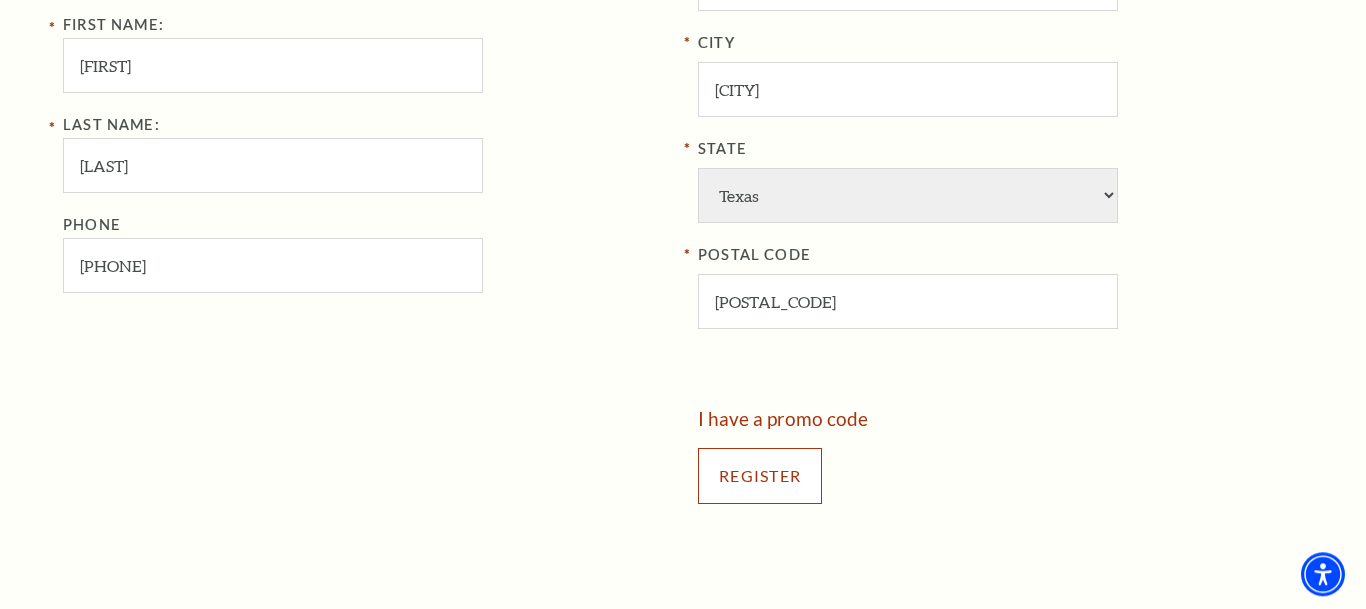 click on "Register" at bounding box center [760, 476] 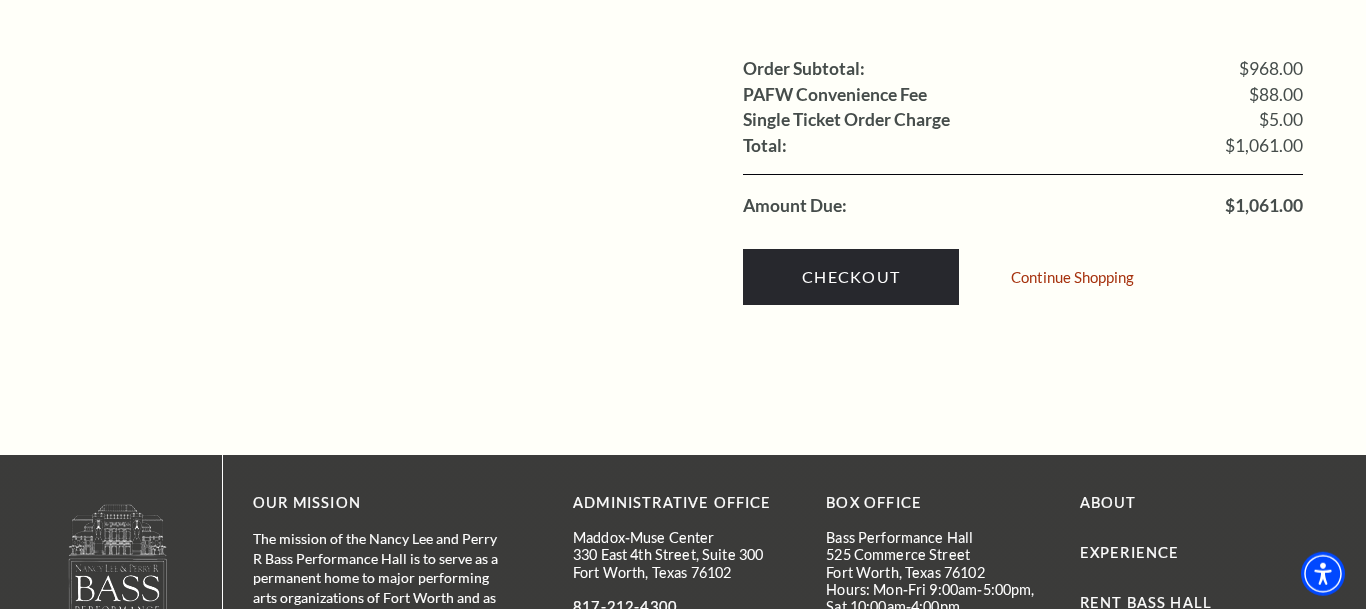 scroll, scrollTop: 2674, scrollLeft: 0, axis: vertical 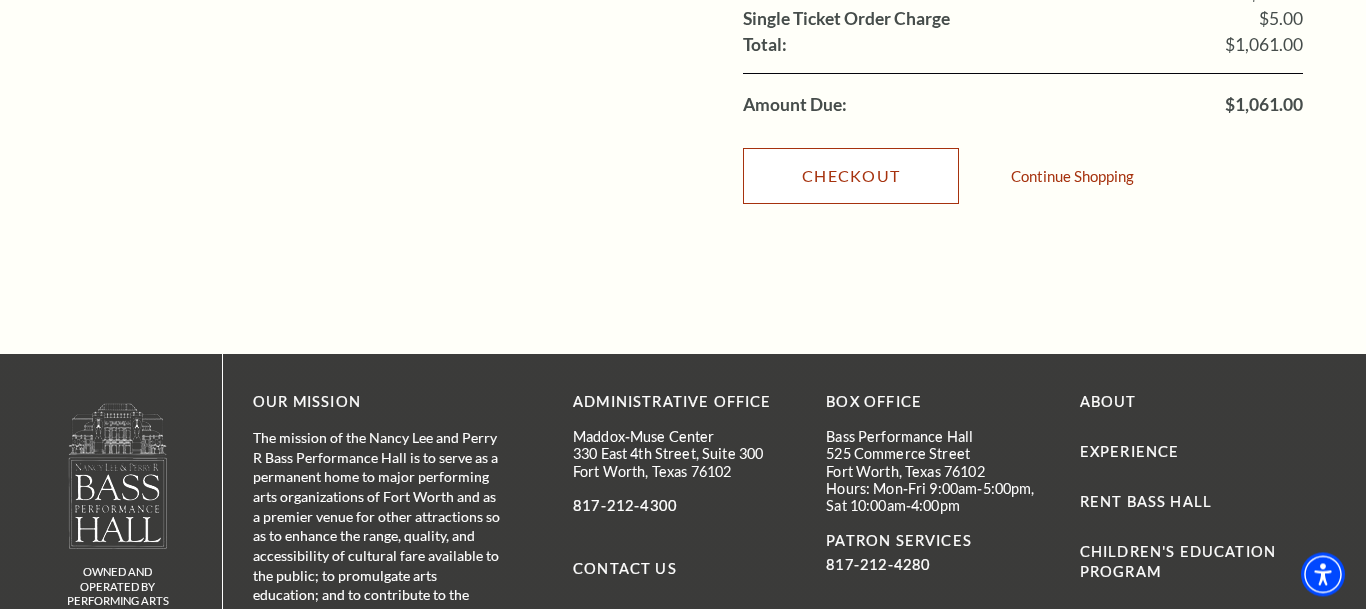 click on "Checkout" at bounding box center (851, 176) 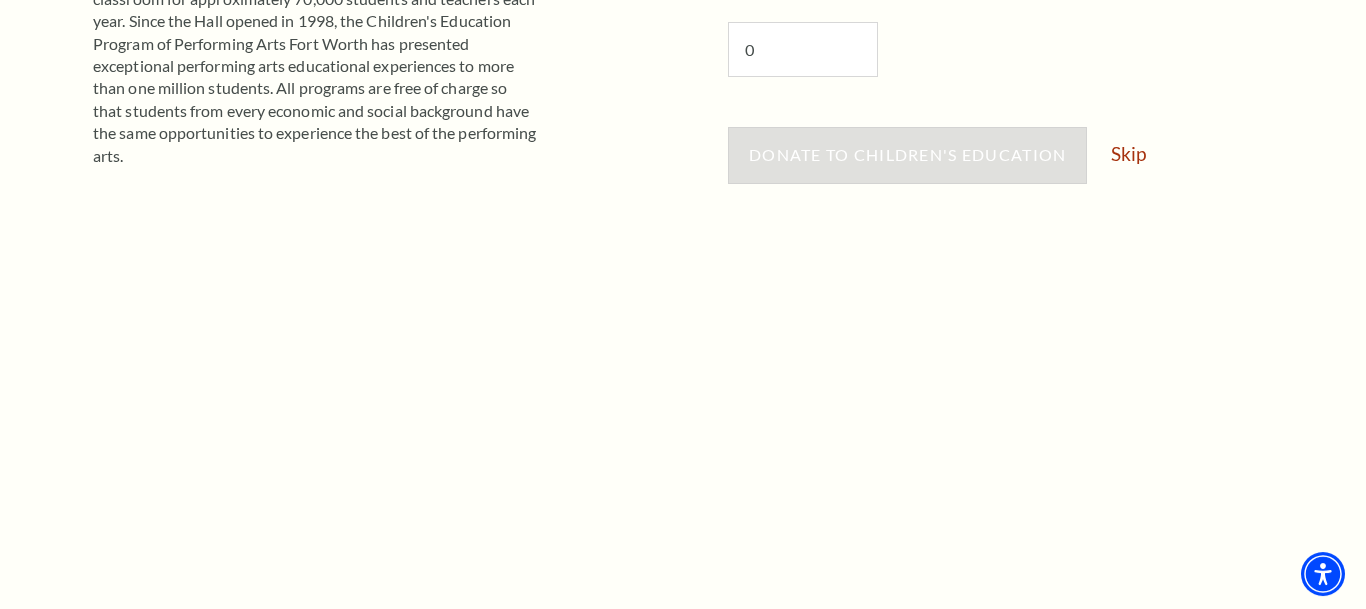 scroll, scrollTop: 404, scrollLeft: 0, axis: vertical 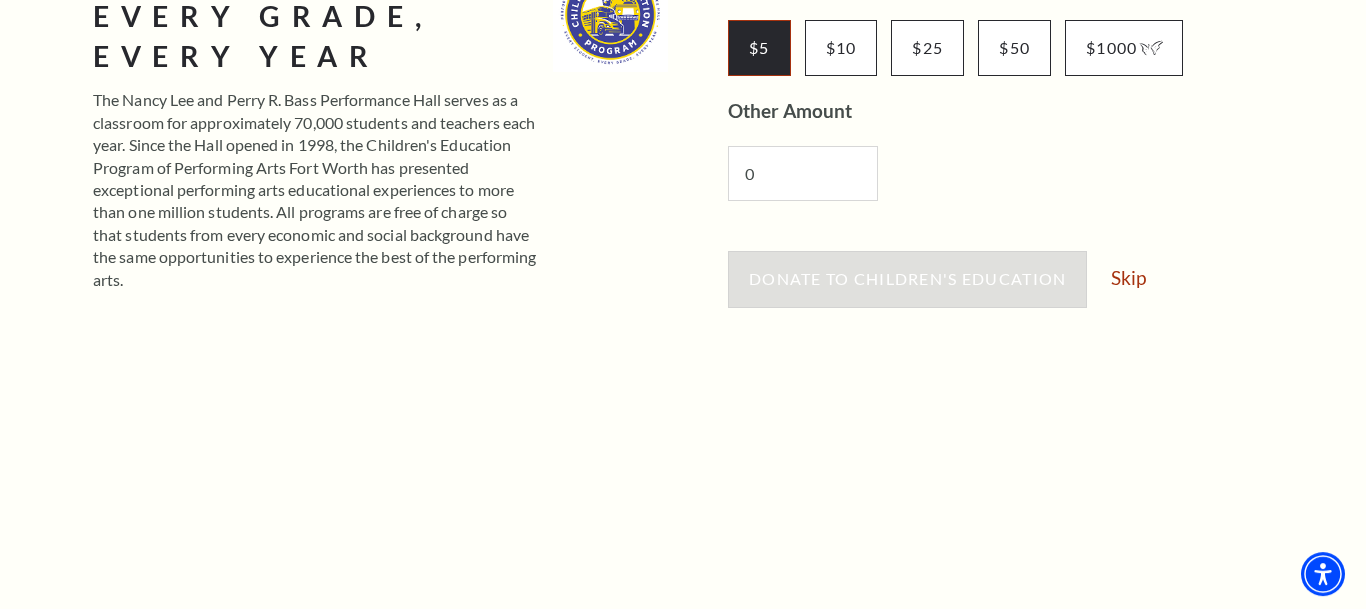 click on "$5" at bounding box center (759, 48) 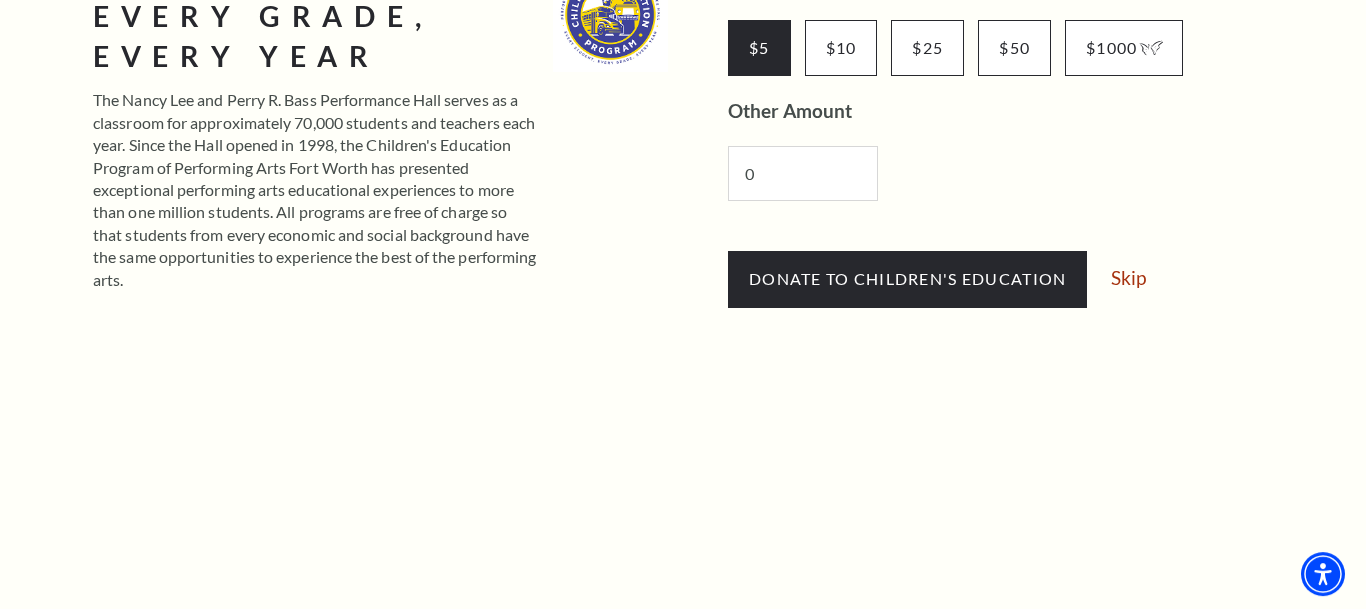 click on "Donate to Children's Education   Skip" at bounding box center (1015, 289) 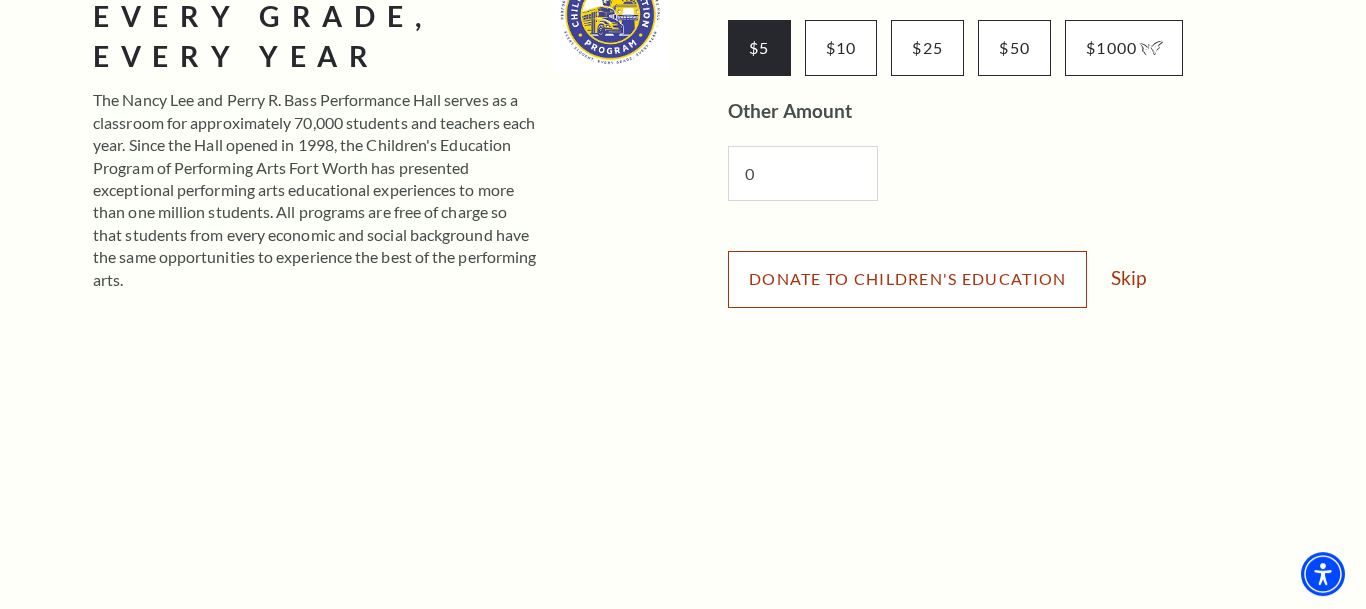 click on "Donate to Children's Education" at bounding box center (907, 278) 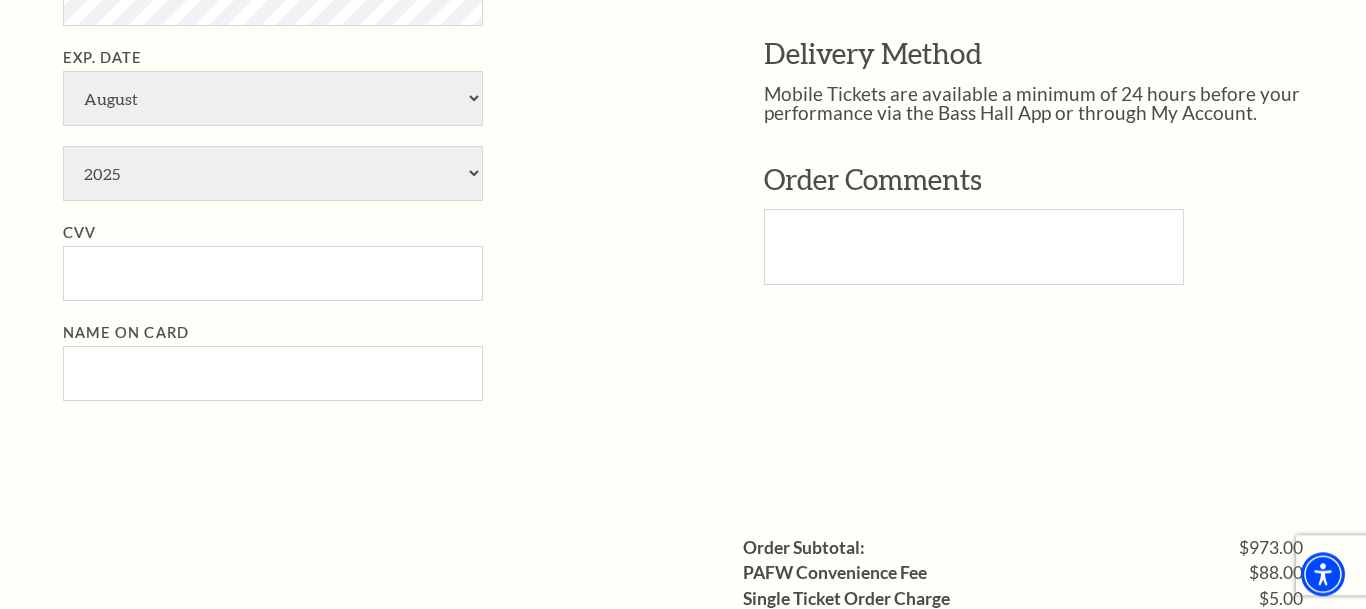 scroll, scrollTop: 1952, scrollLeft: 0, axis: vertical 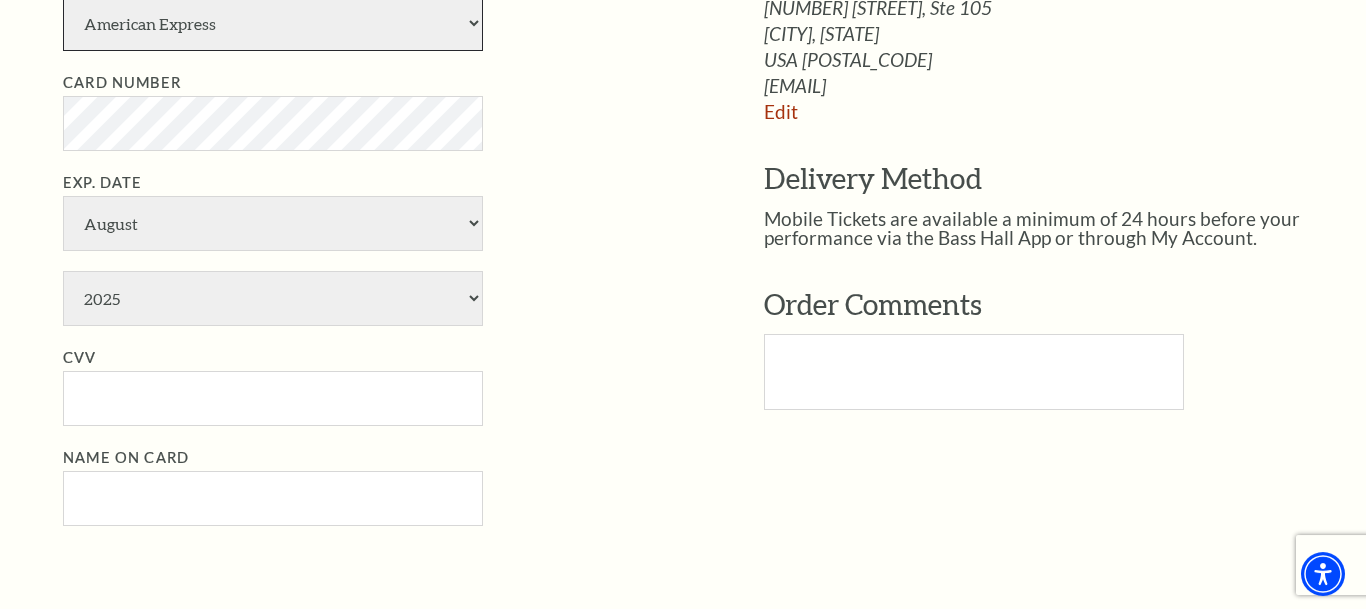 click on "American Express
Visa
Master Card
Discover" at bounding box center (273, 23) 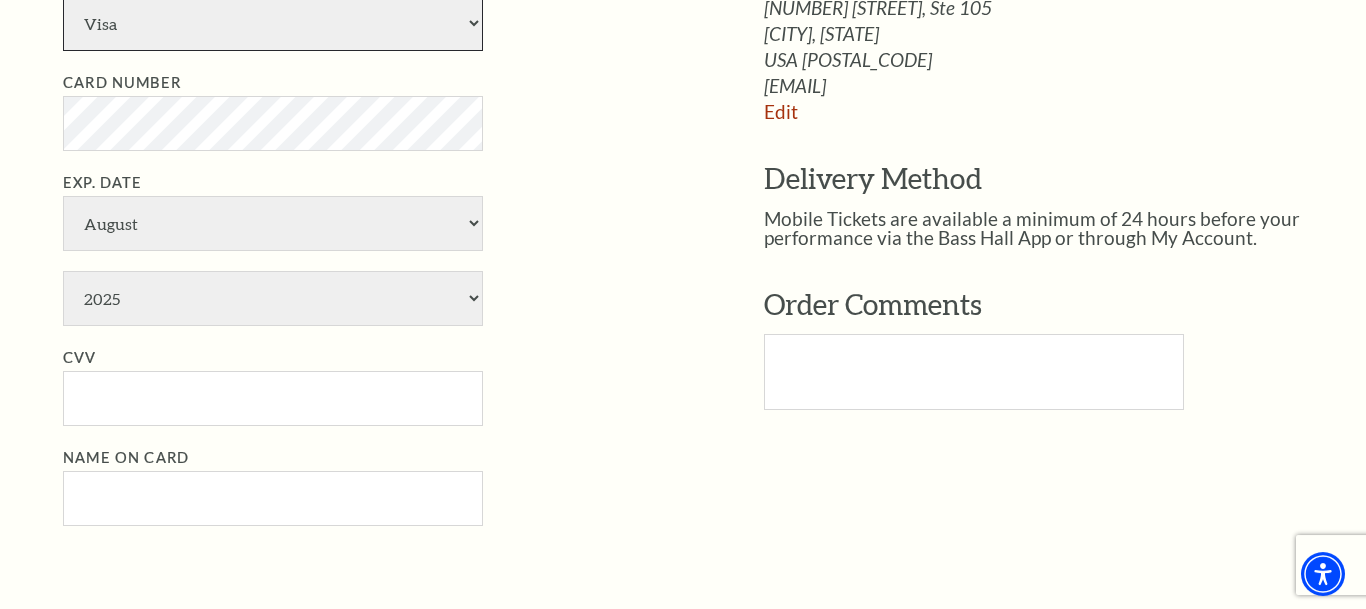 click on "Visa" at bounding box center (0, 0) 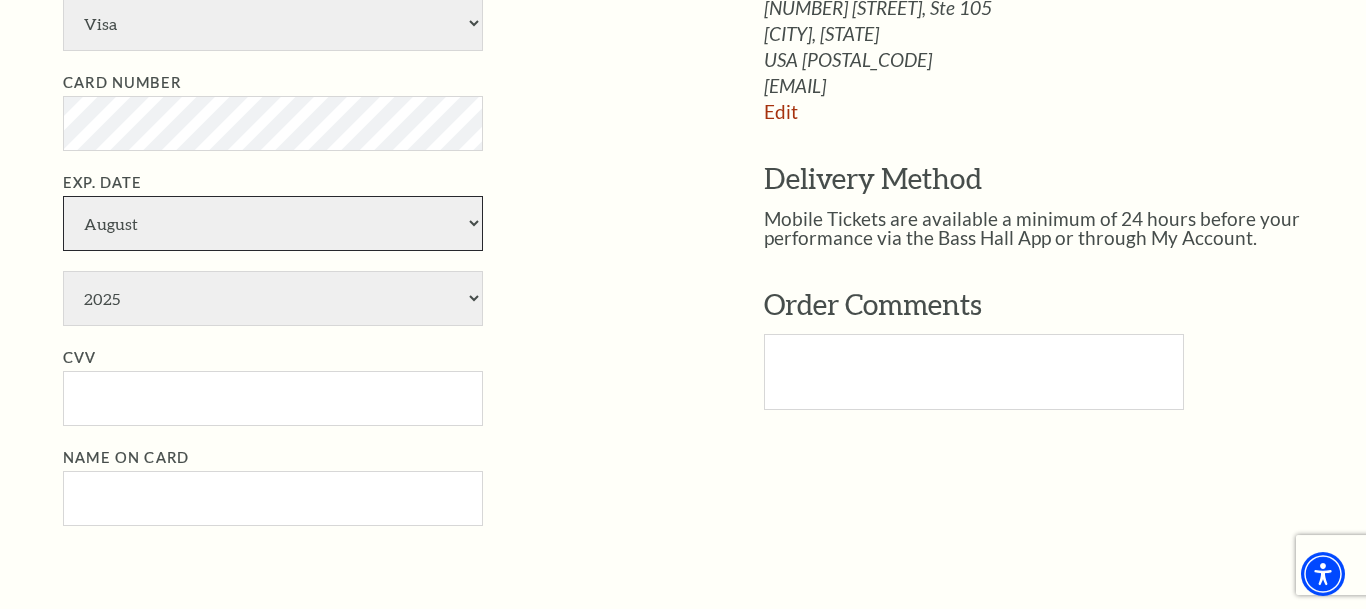 click on "January
February
March
April
May
June
July
August
September
October
November
December" at bounding box center (273, 223) 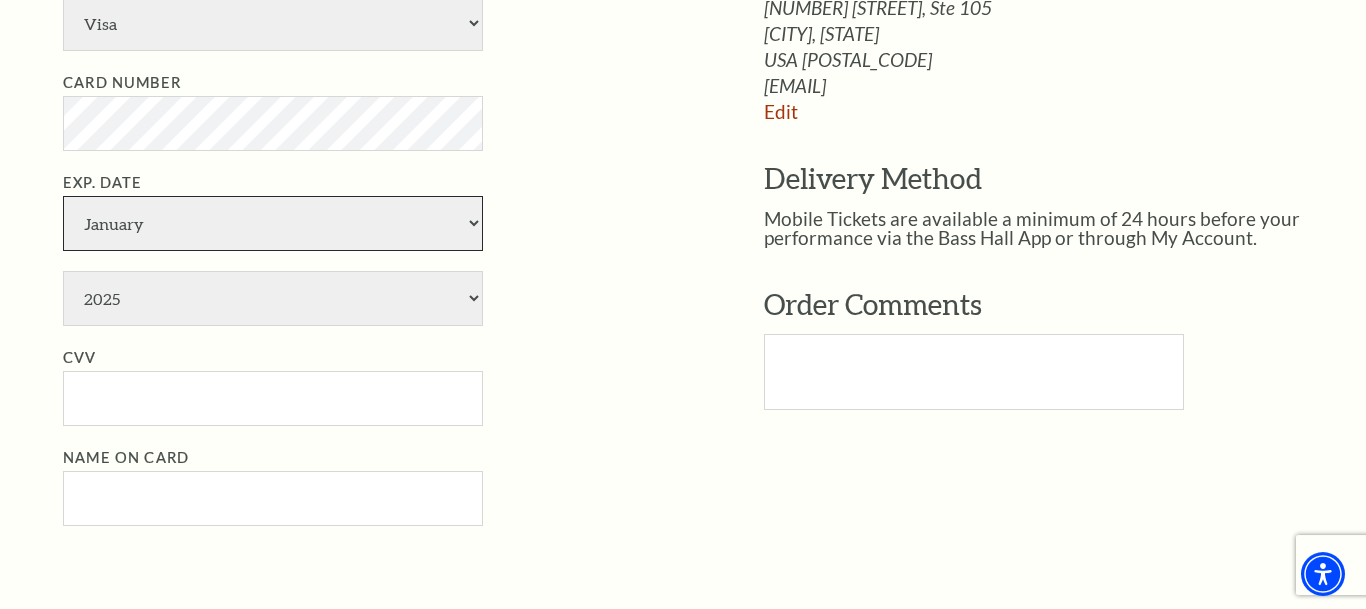 click on "January" at bounding box center (0, 0) 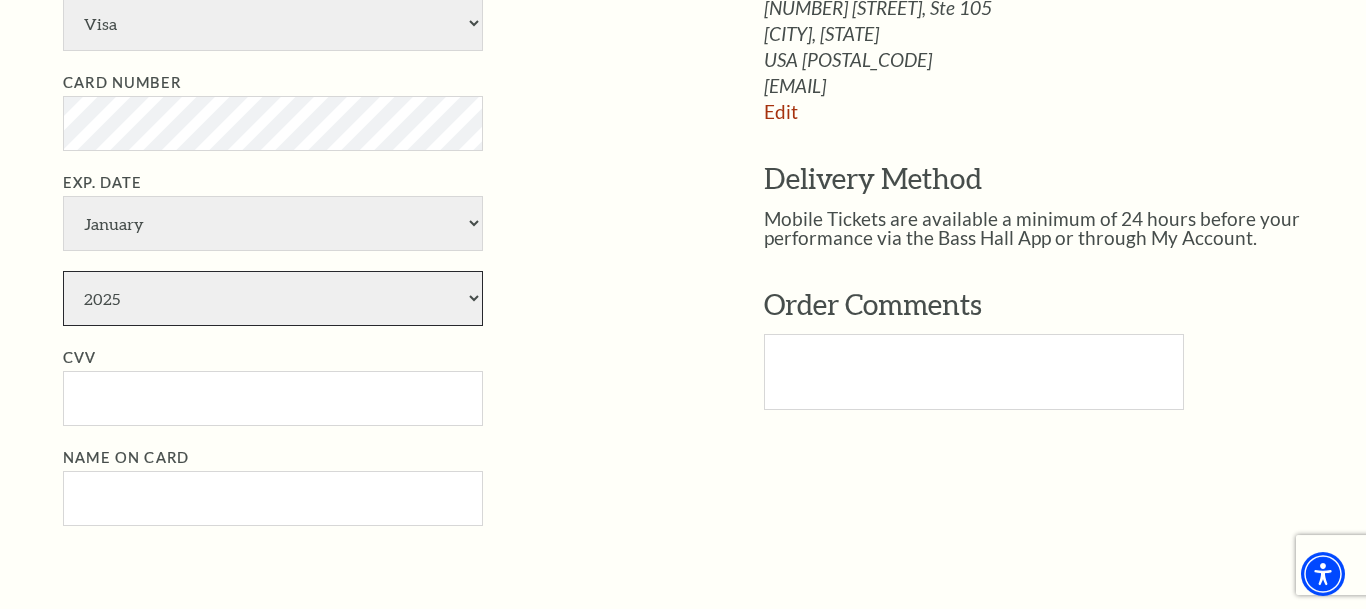 click on "2025
2026
2027
2028
2029
2030
2031
2032
2033
2034" at bounding box center [273, 298] 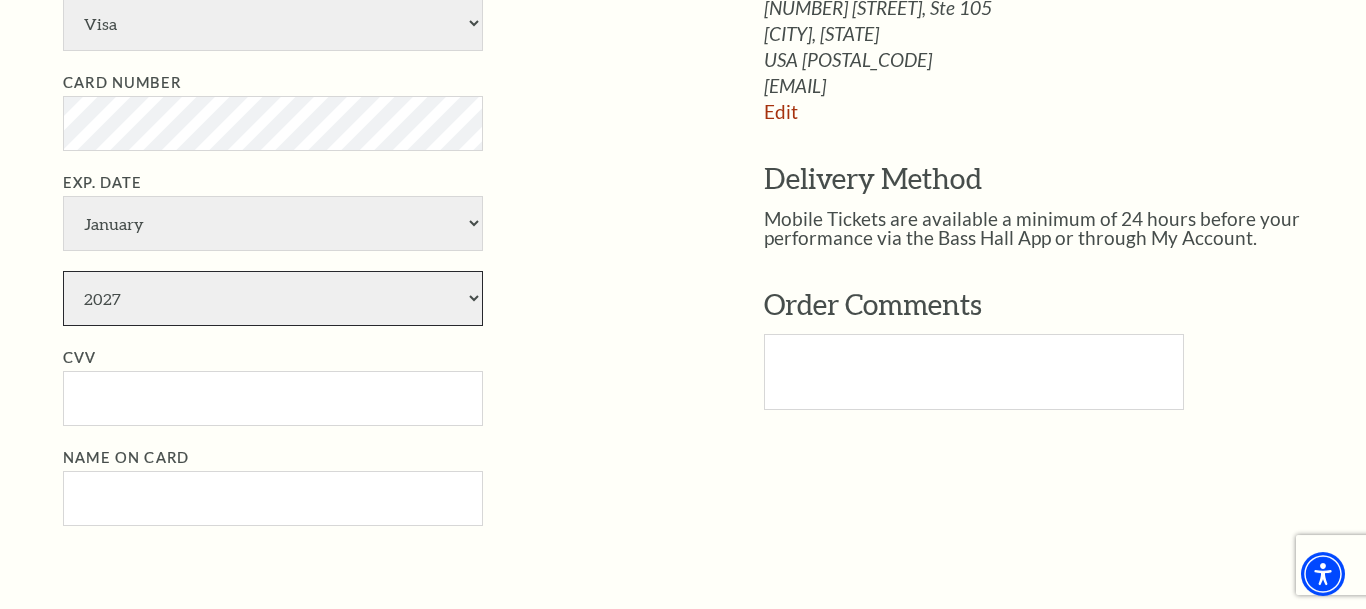 click on "2027" at bounding box center (0, 0) 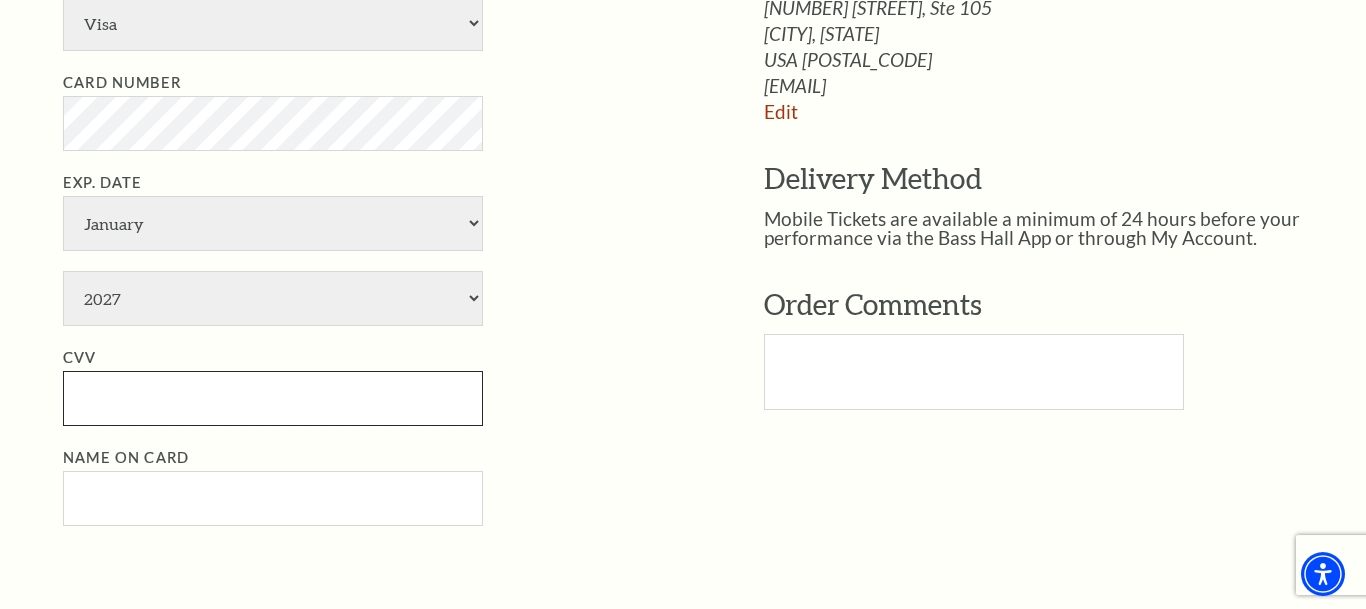 click on "CVV" at bounding box center [273, 398] 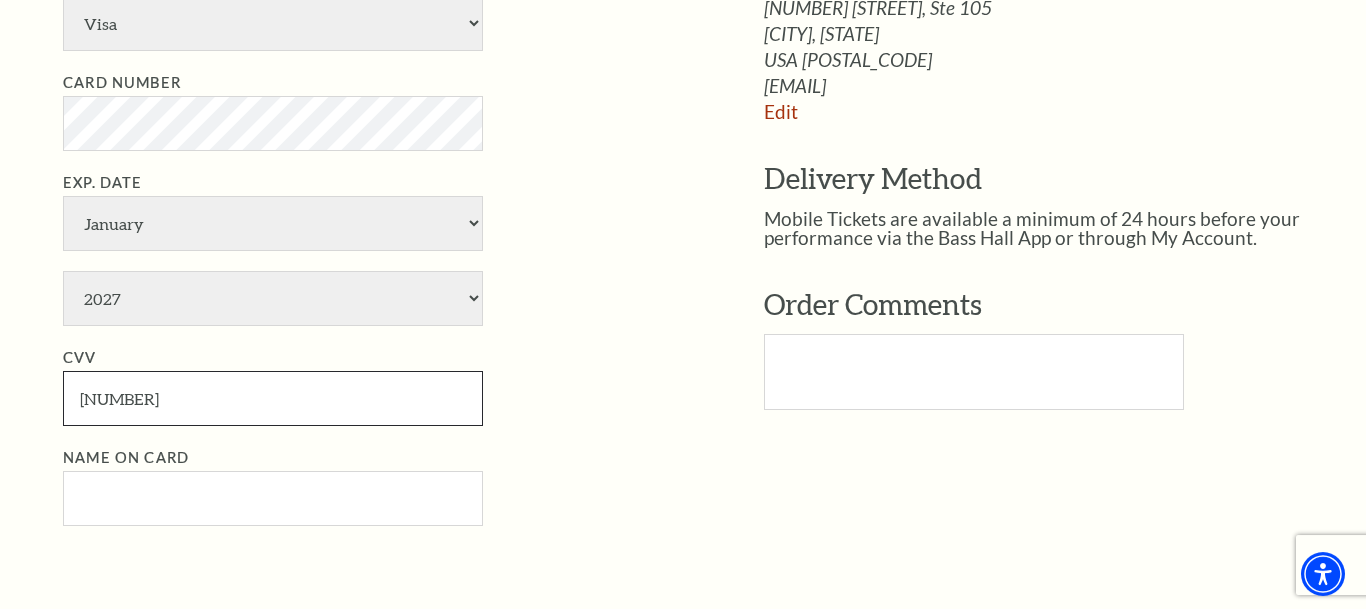 type on "[NUMBER]" 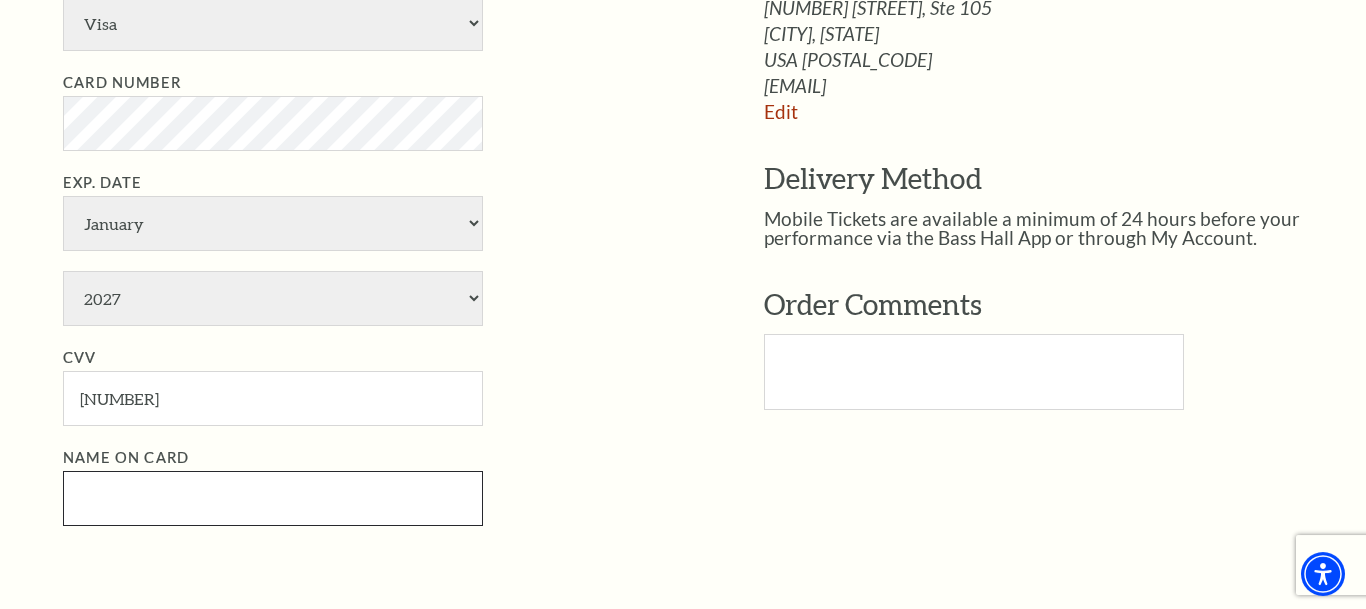 click on "Name on Card" at bounding box center (273, 498) 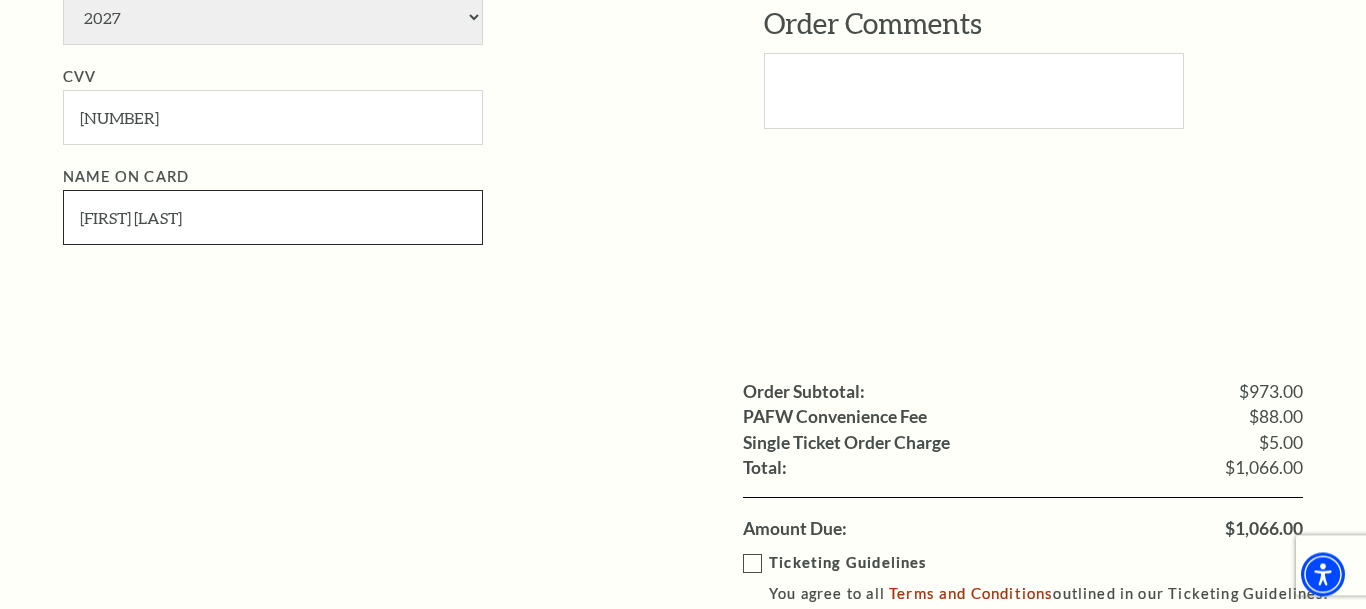 scroll, scrollTop: 2351, scrollLeft: 0, axis: vertical 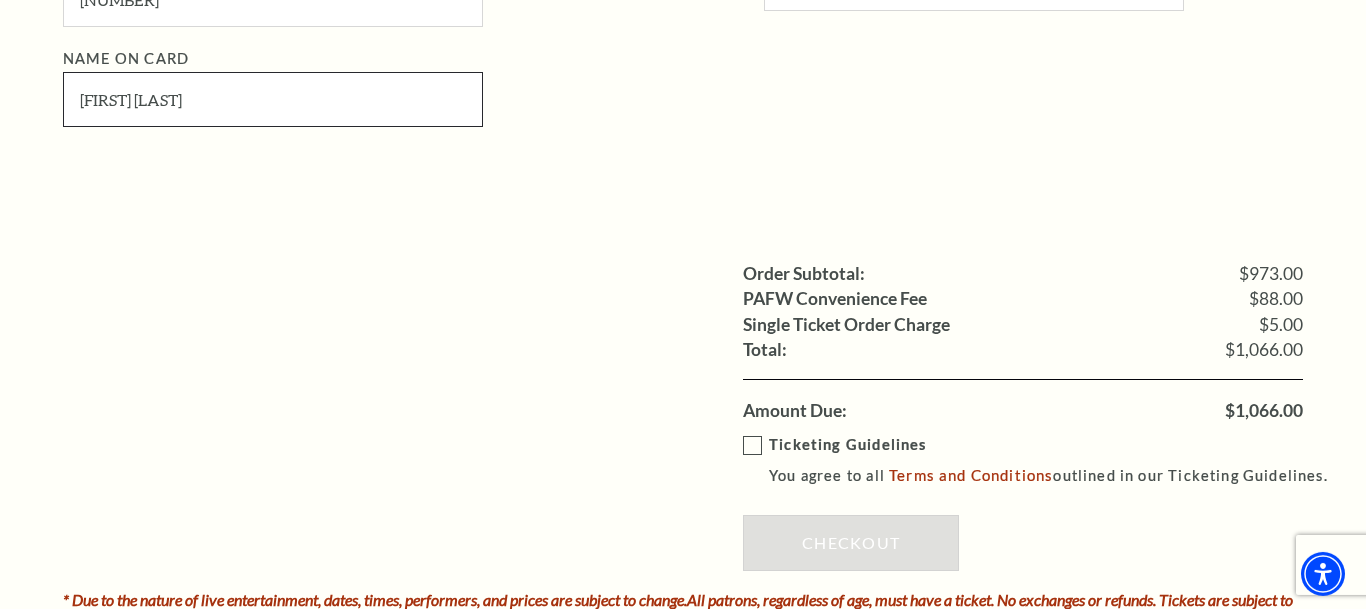type on "[FIRST] [LAST]" 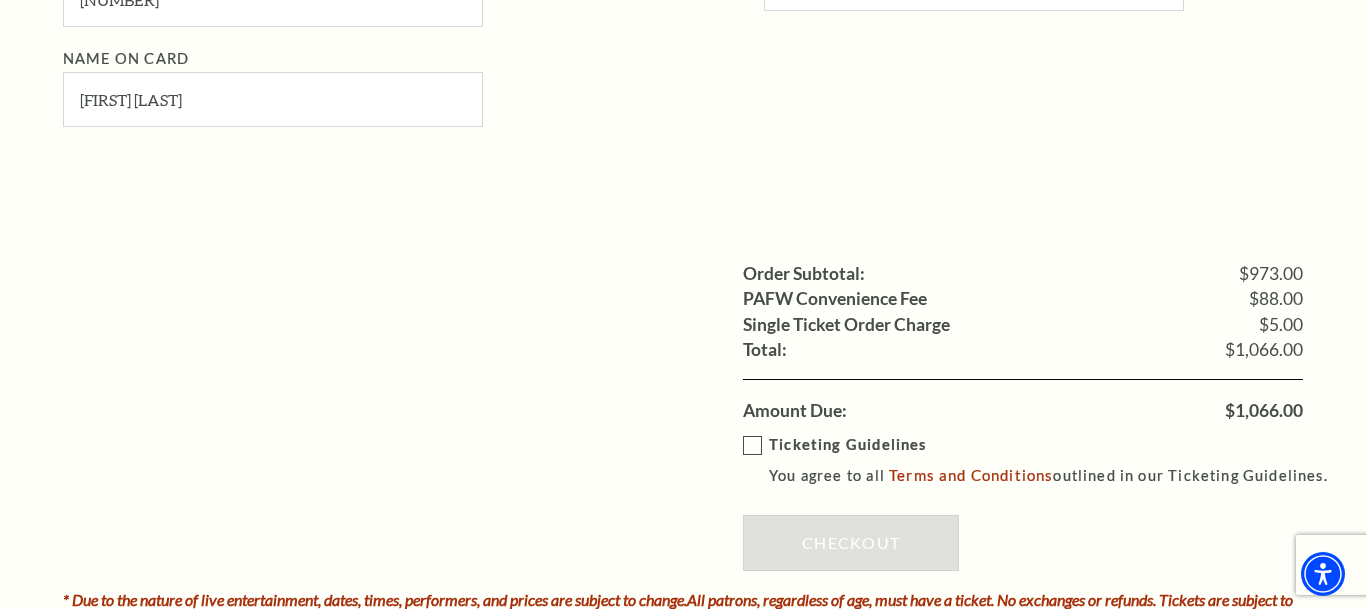 click on "Ticketing Guidelines
You agree to all   Terms and Conditions  outlined in our Ticketing Guidelines." at bounding box center [1044, 460] 